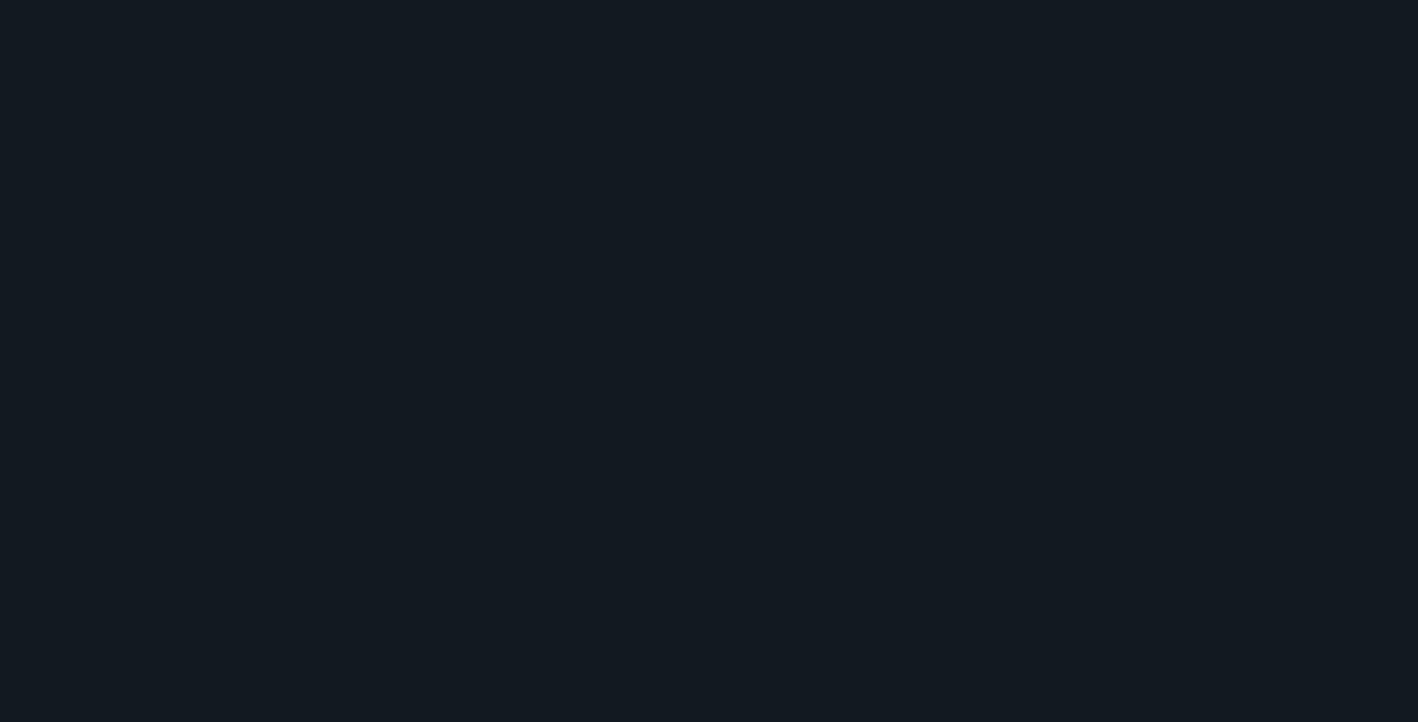 scroll, scrollTop: 0, scrollLeft: 0, axis: both 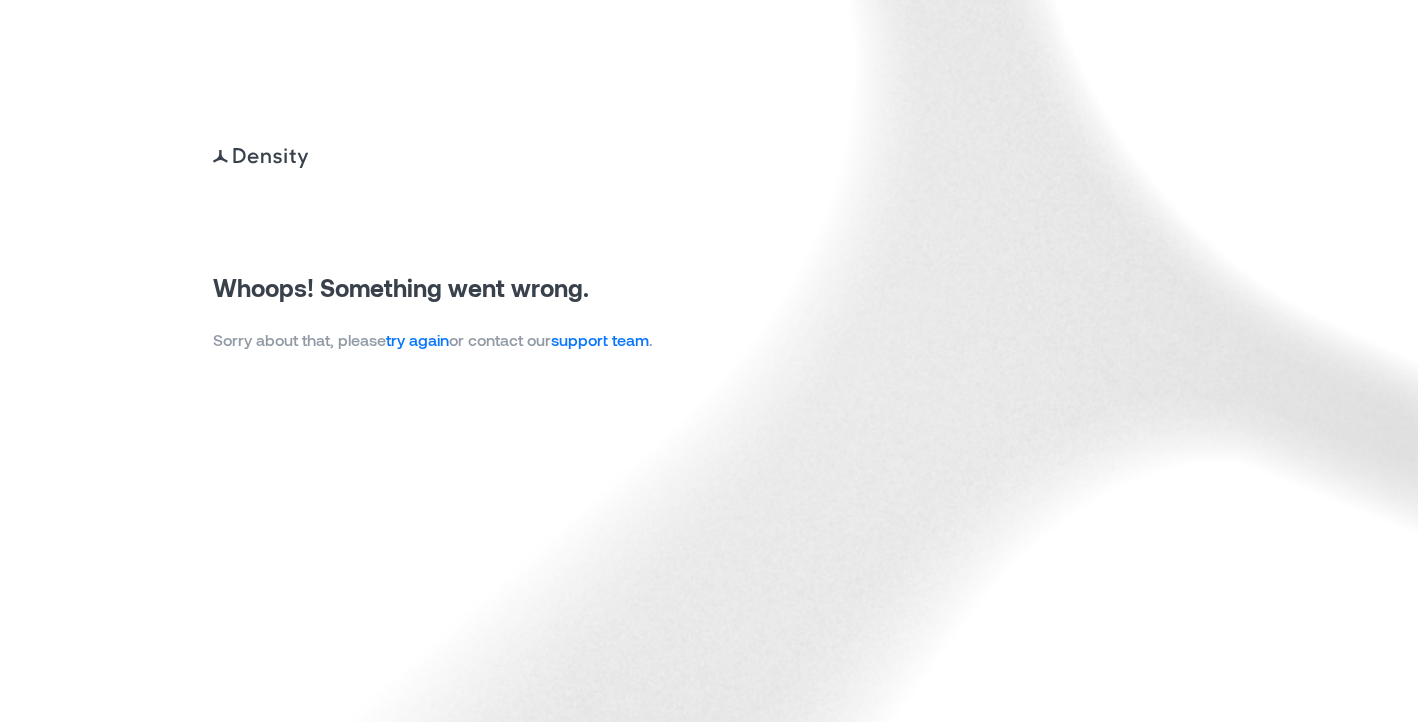 click on "try again" at bounding box center [417, 339] 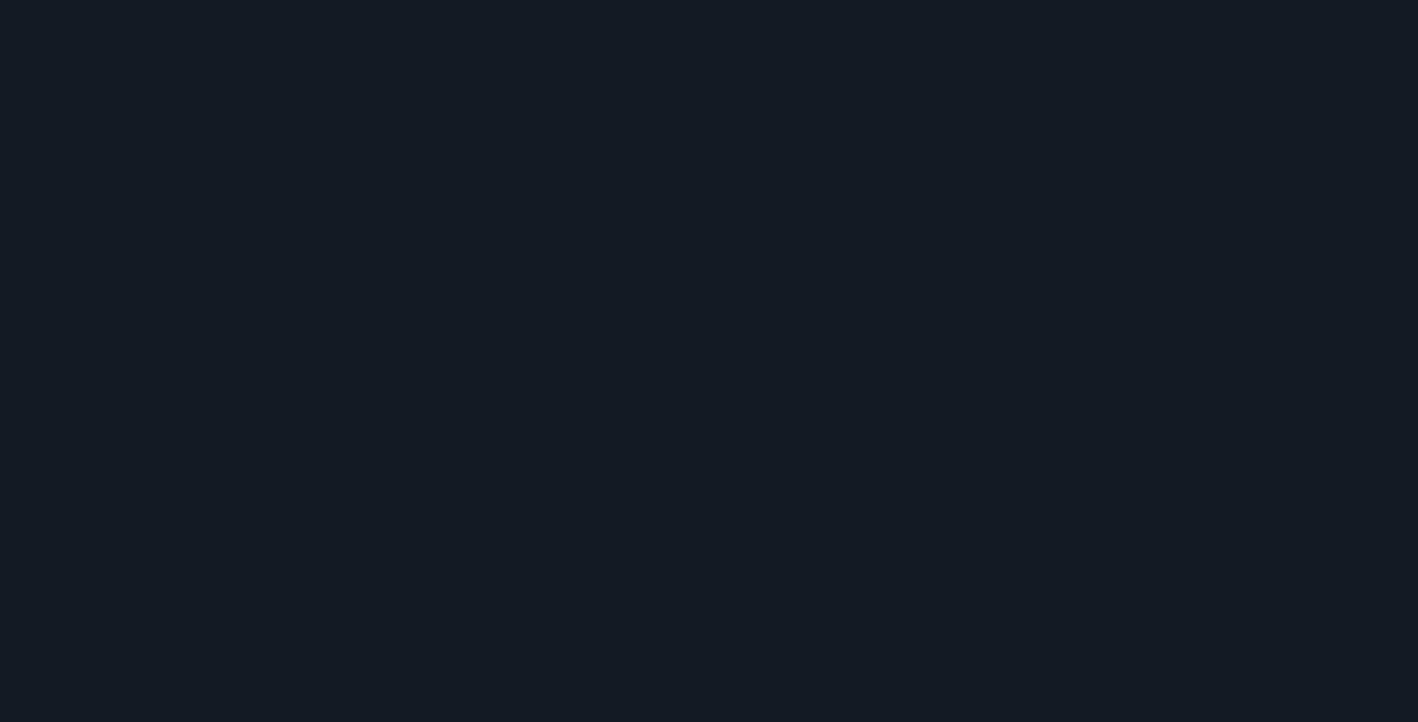 scroll, scrollTop: 0, scrollLeft: 0, axis: both 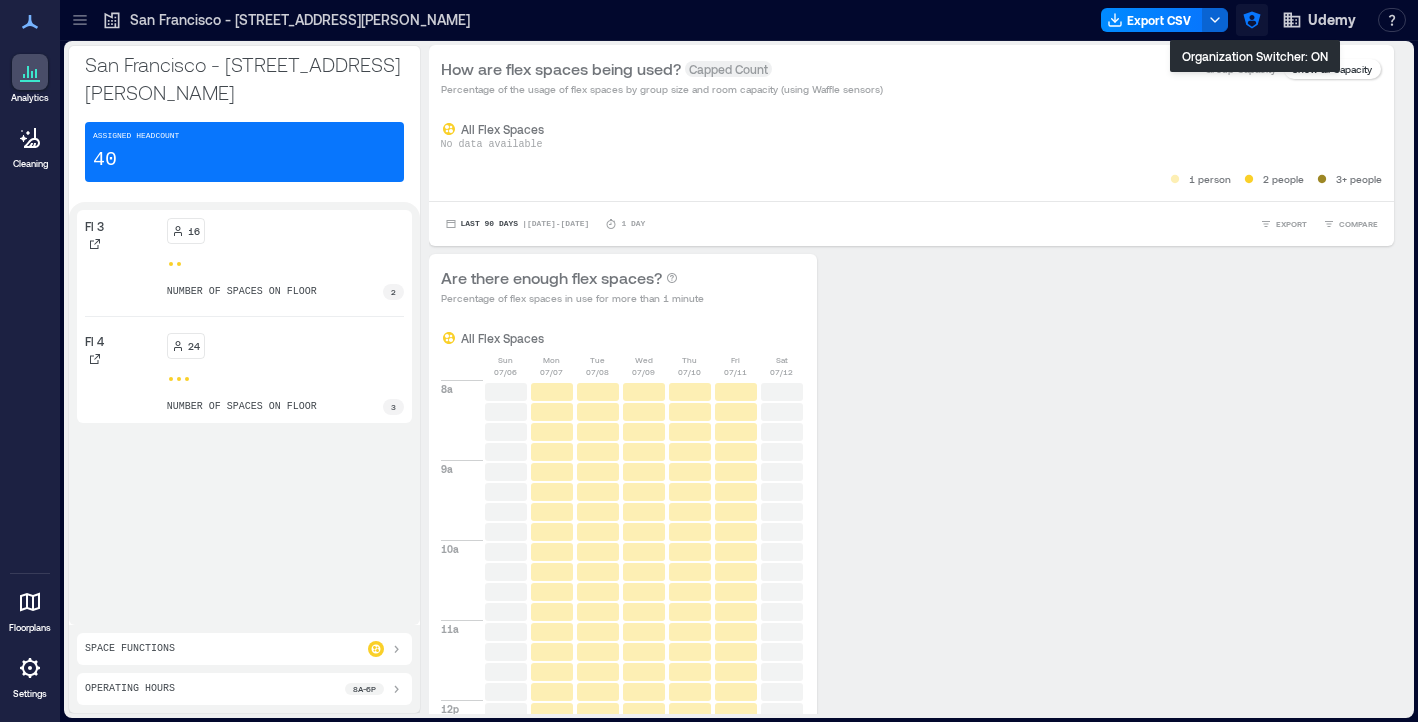 click 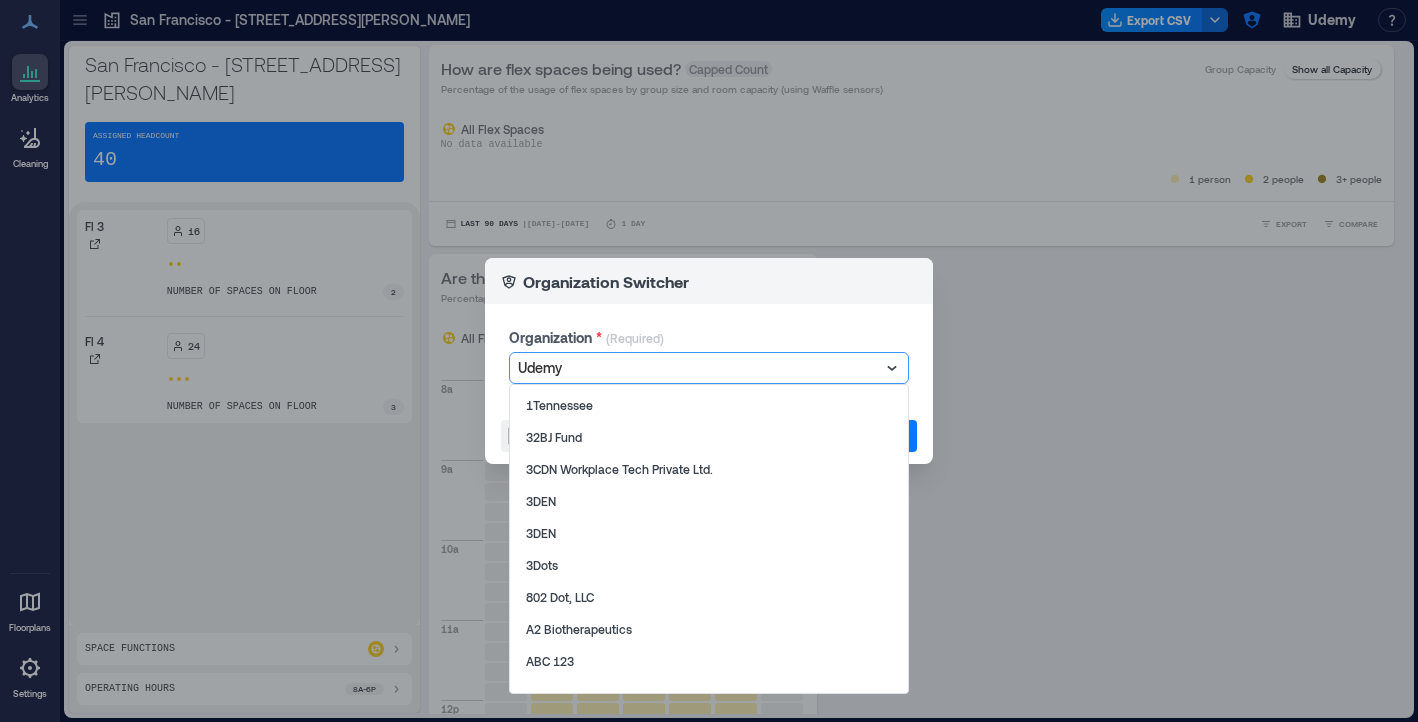 click at bounding box center [699, 368] 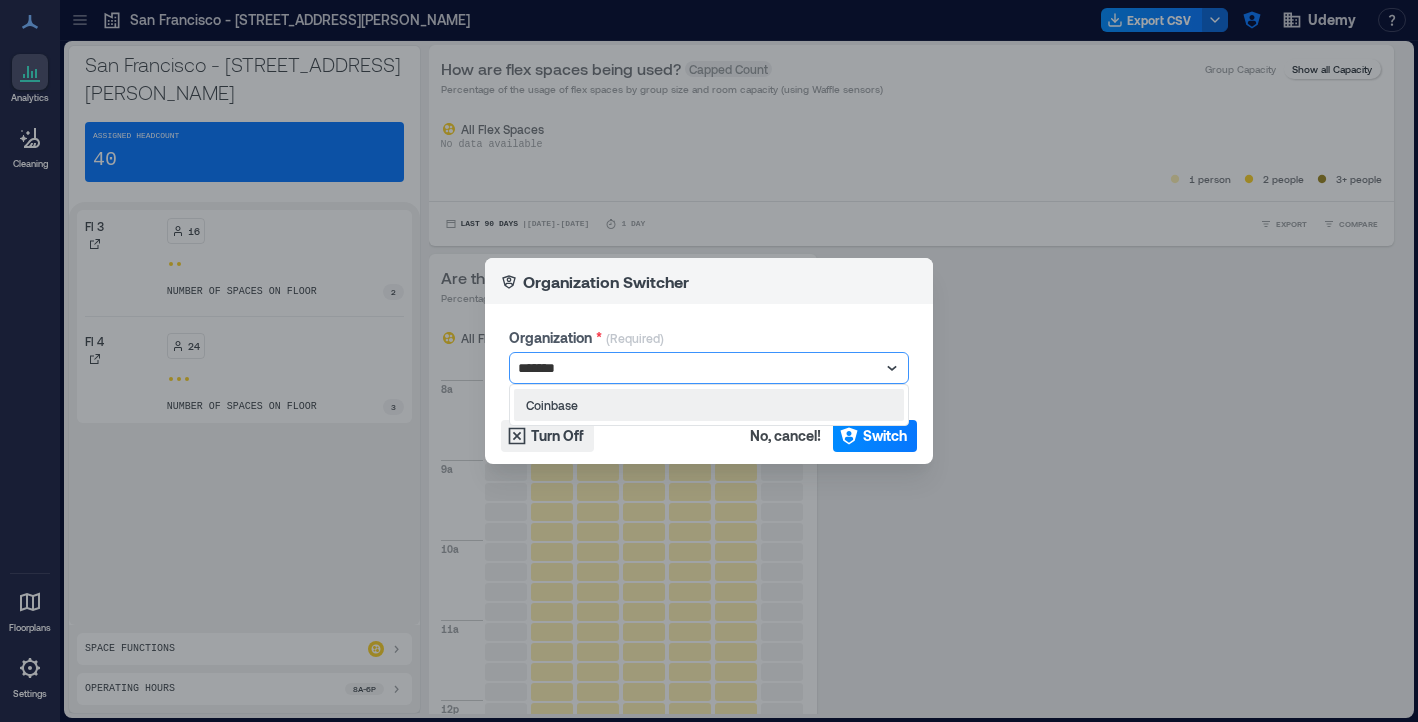 type on "********" 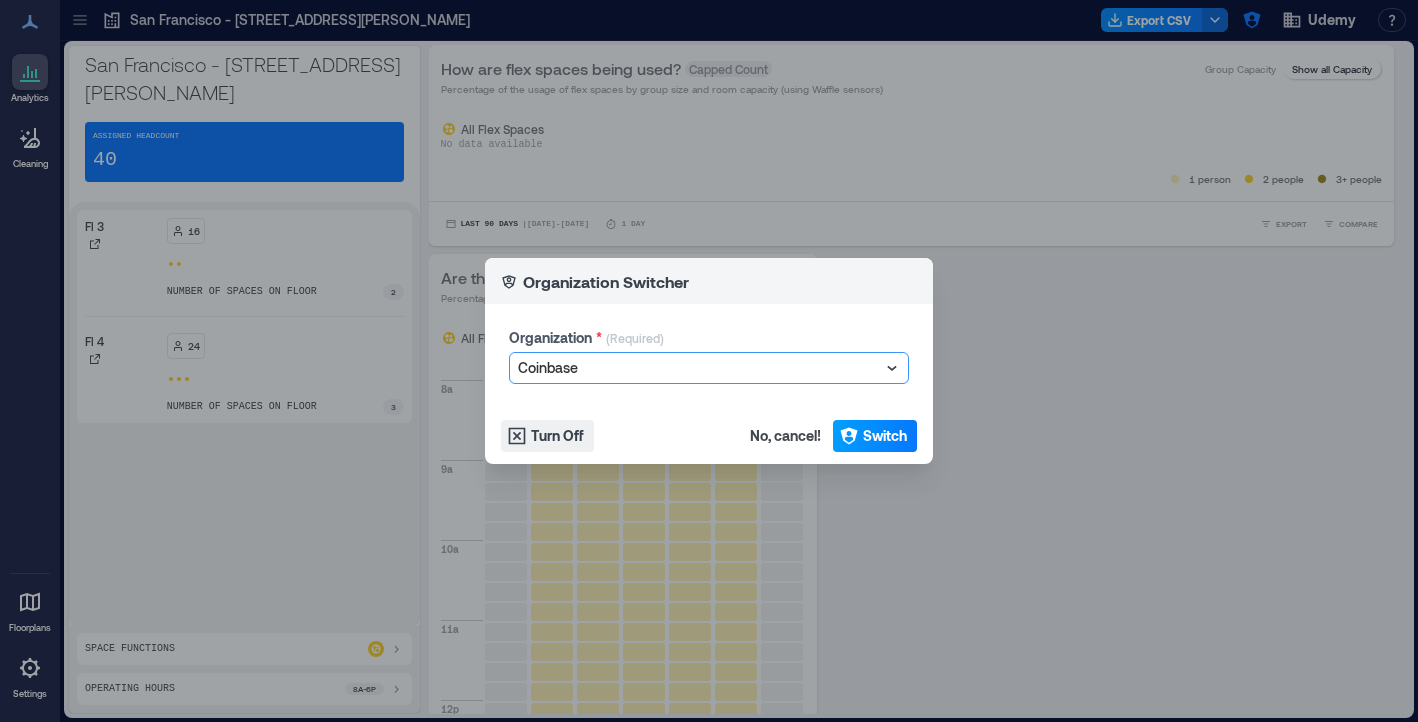 click on "Switch" at bounding box center [885, 436] 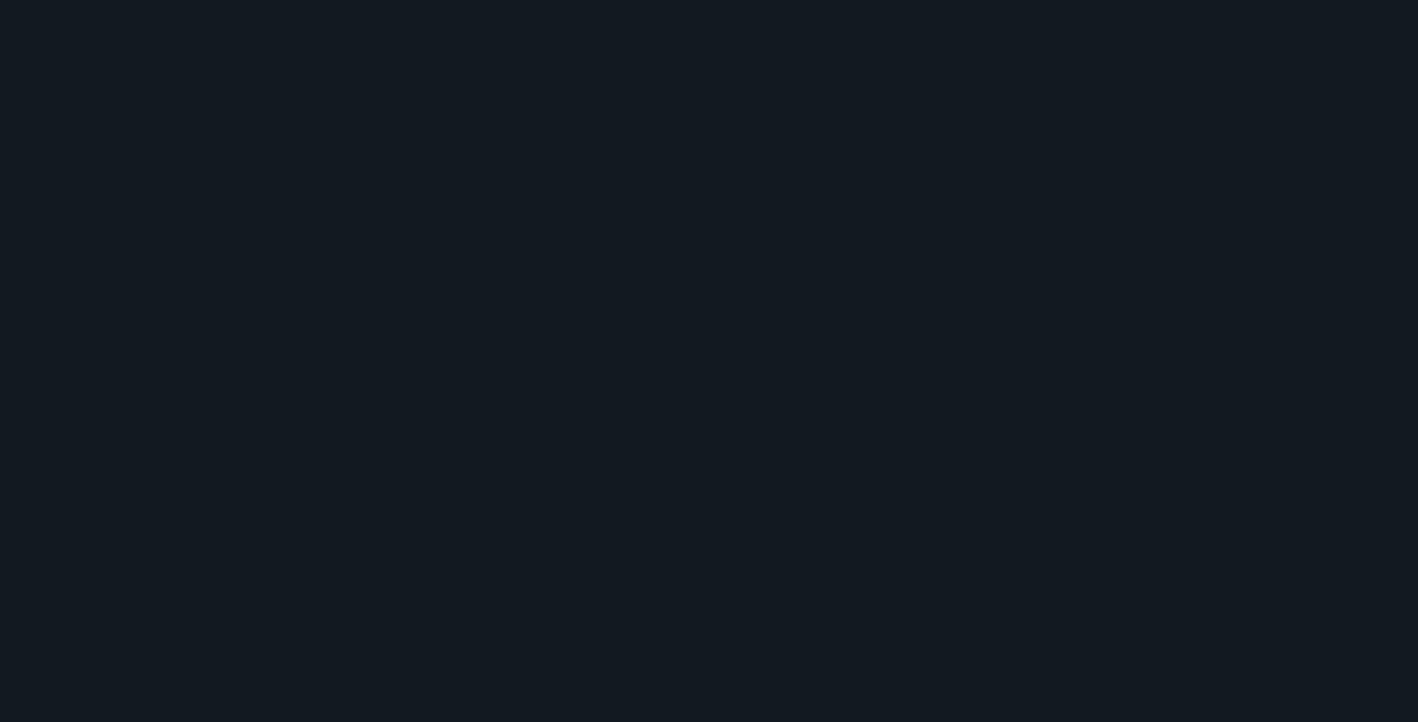 scroll, scrollTop: 0, scrollLeft: 0, axis: both 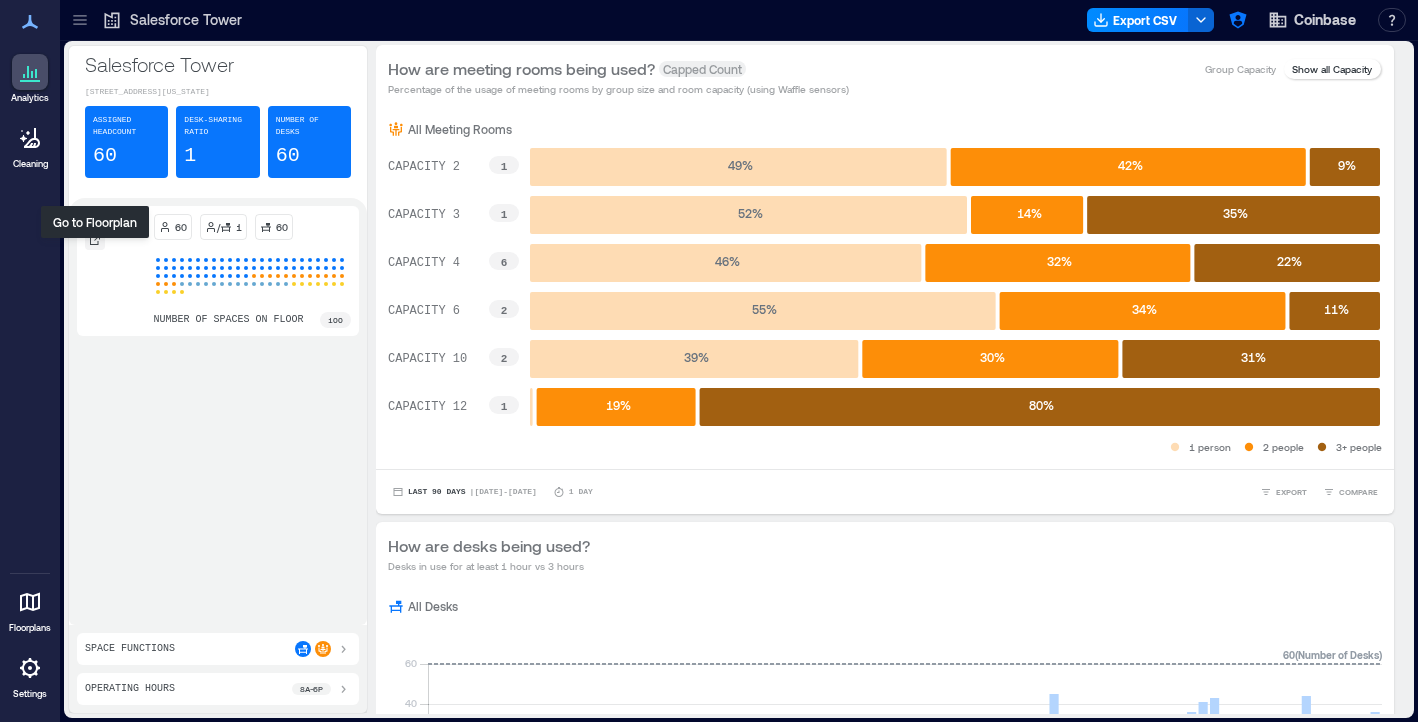 click 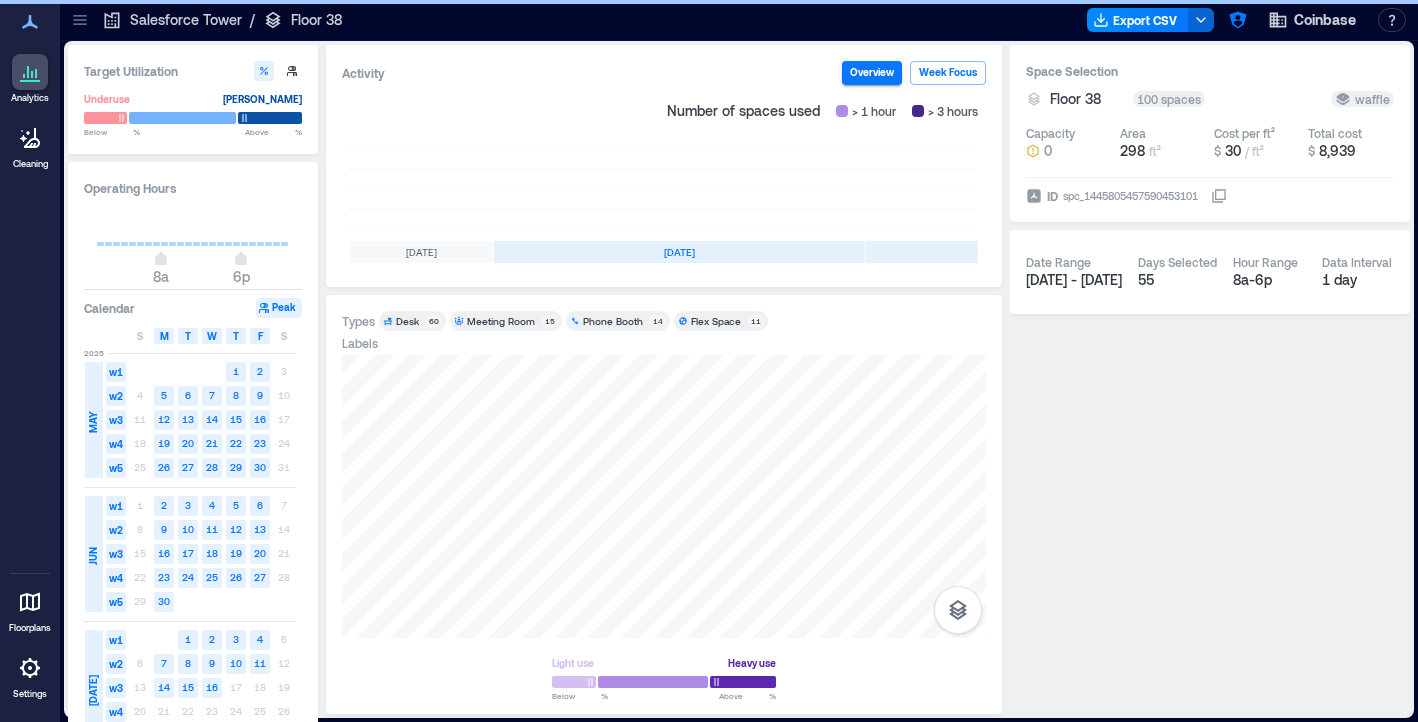 scroll, scrollTop: 0, scrollLeft: 452, axis: horizontal 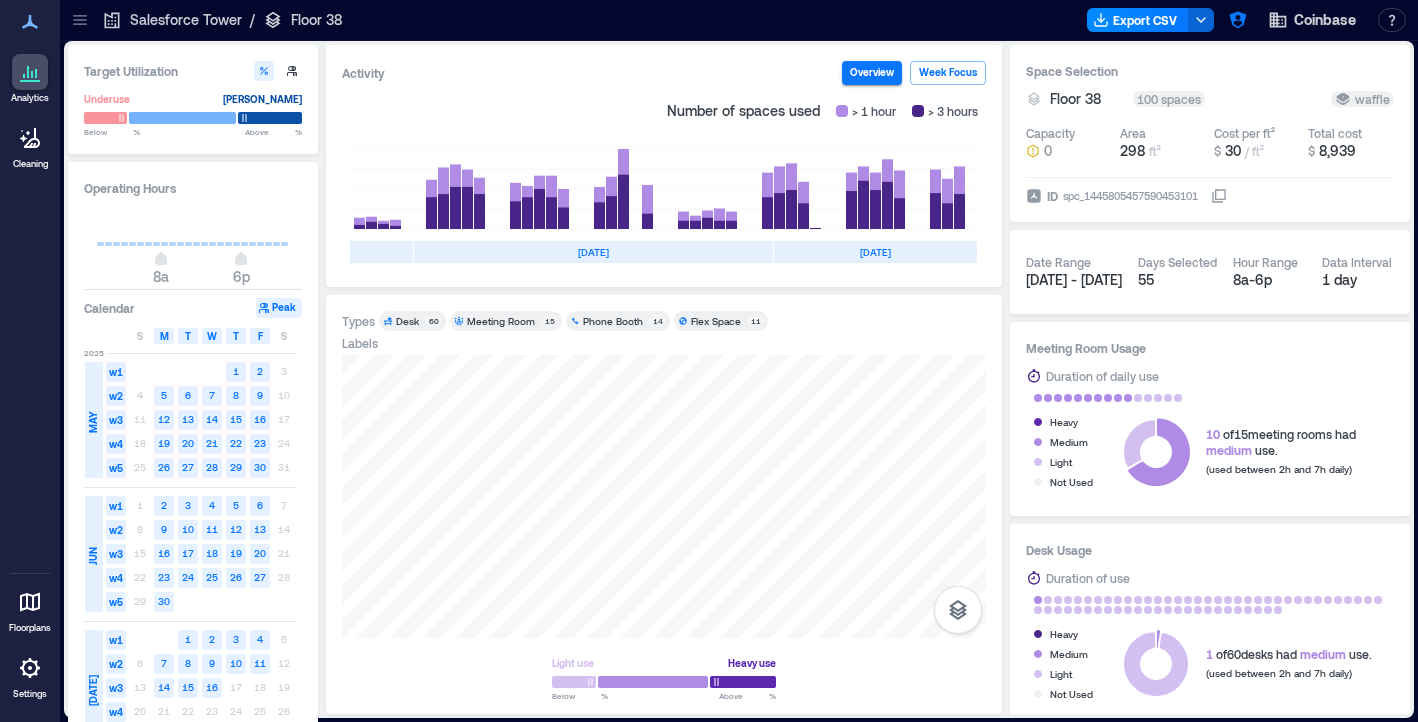 click 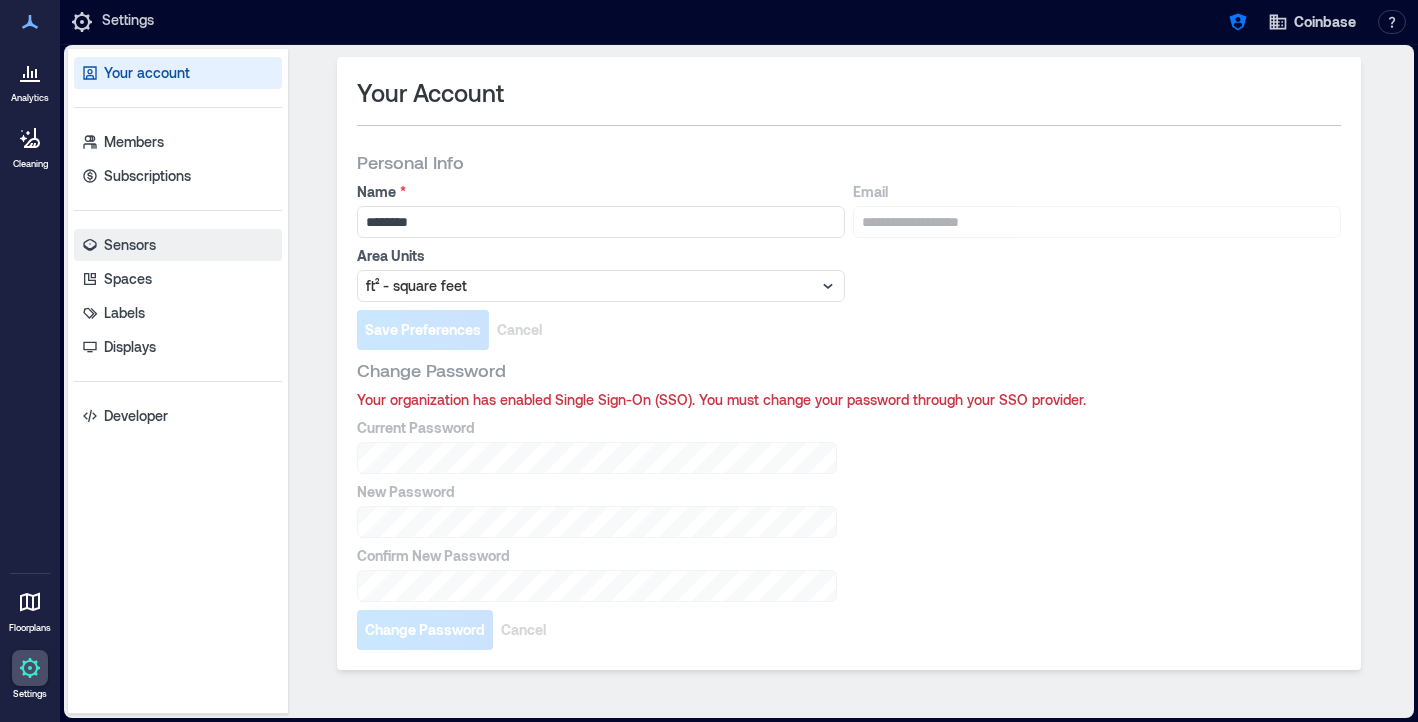 click on "Sensors" at bounding box center [178, 245] 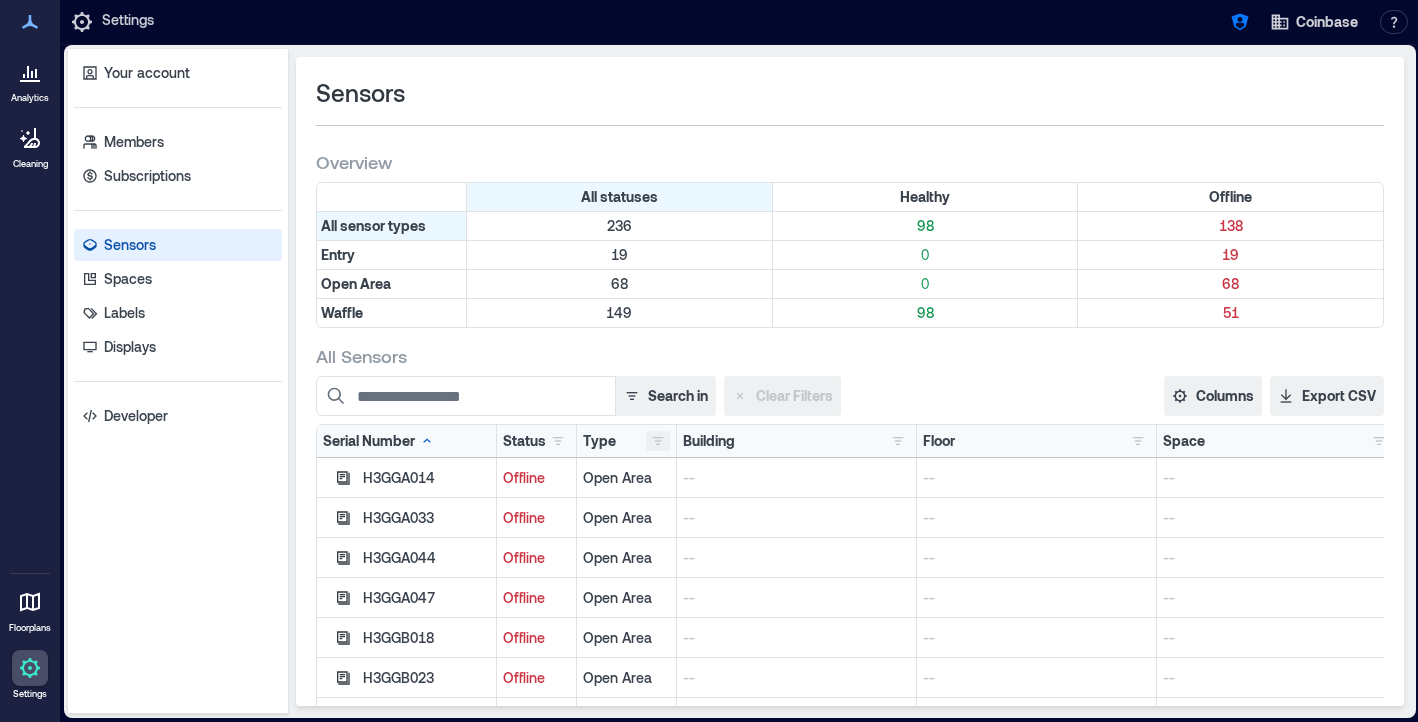 click at bounding box center [658, 441] 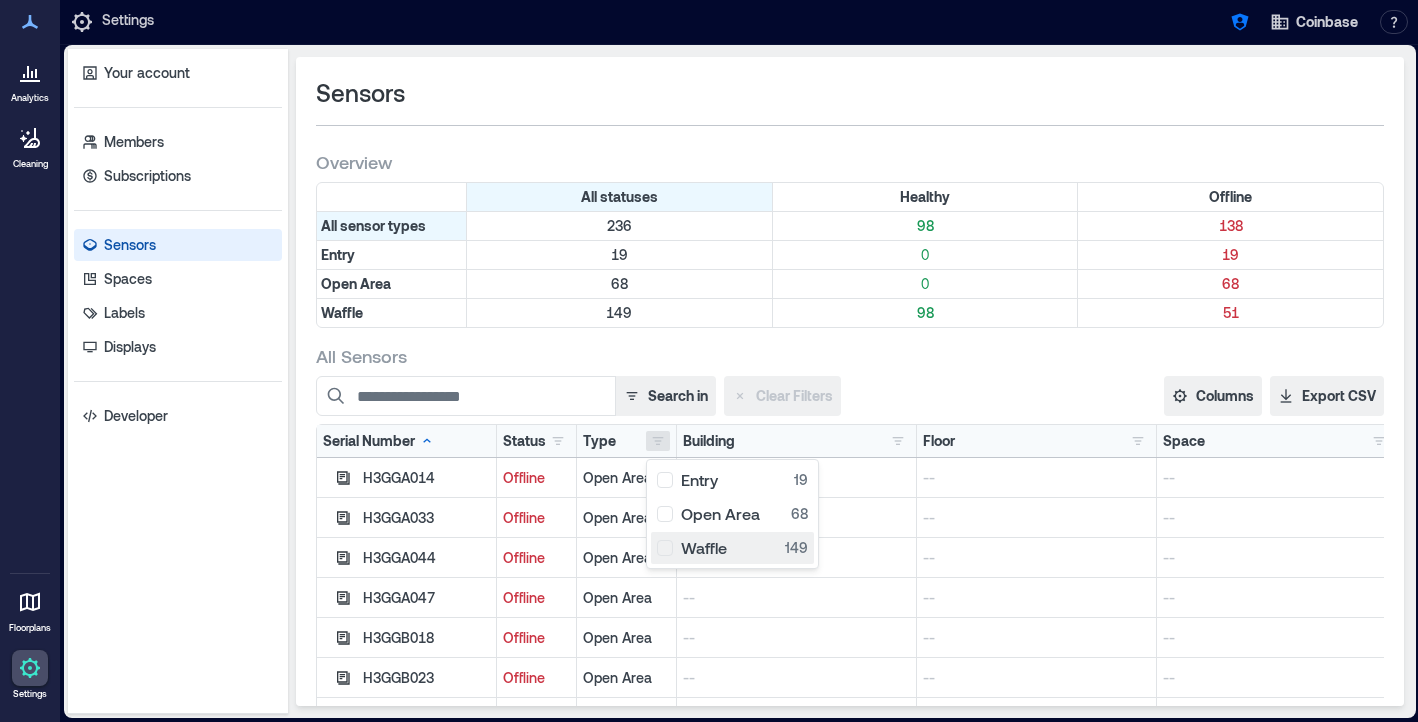 click on "Waffle 149" at bounding box center (732, 548) 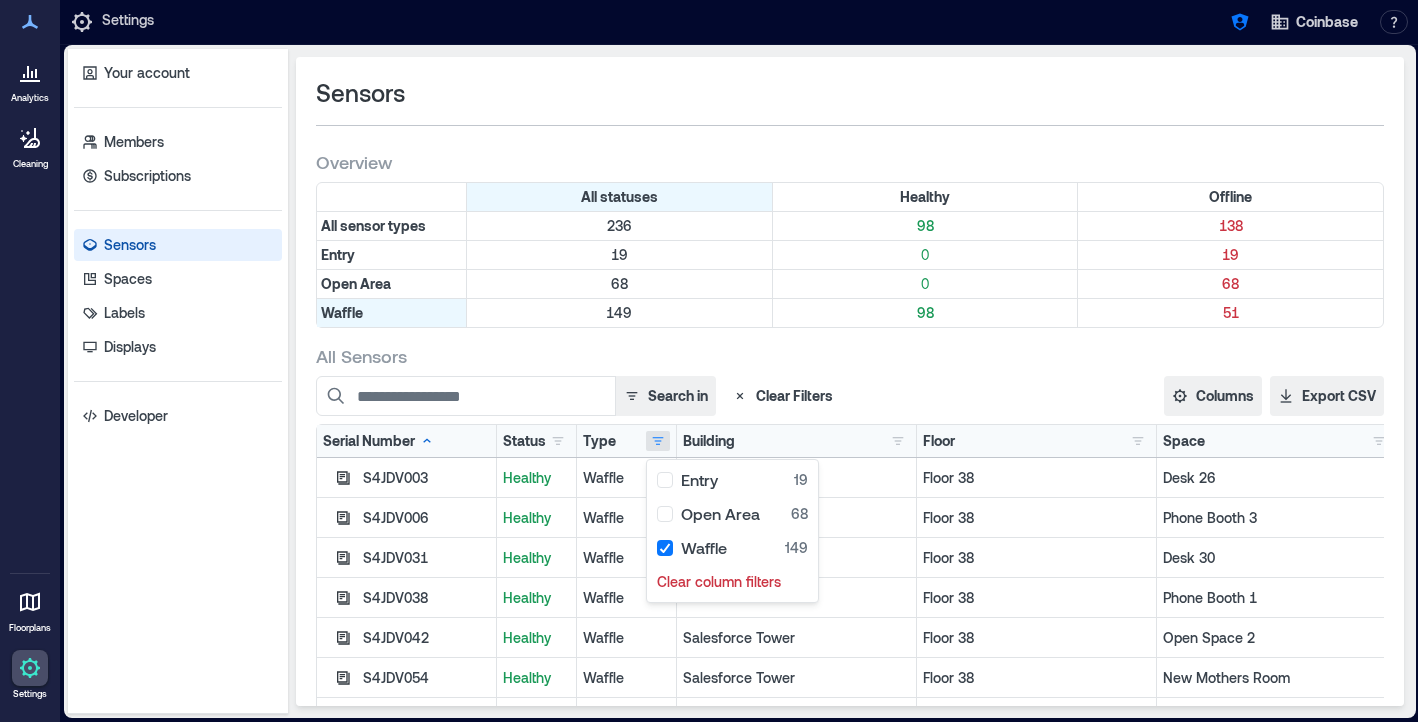 click on "Search in Clear Filters" at bounding box center [716, 396] 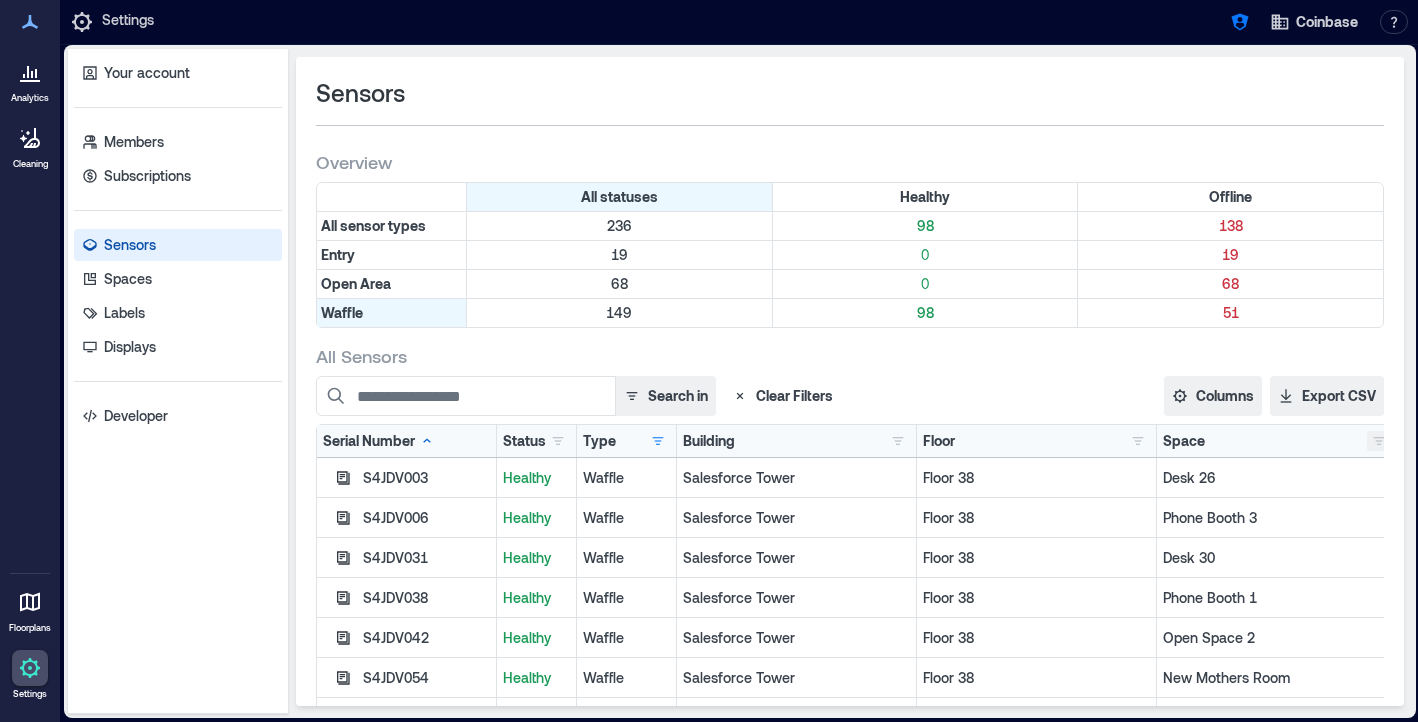 click at bounding box center [1379, 441] 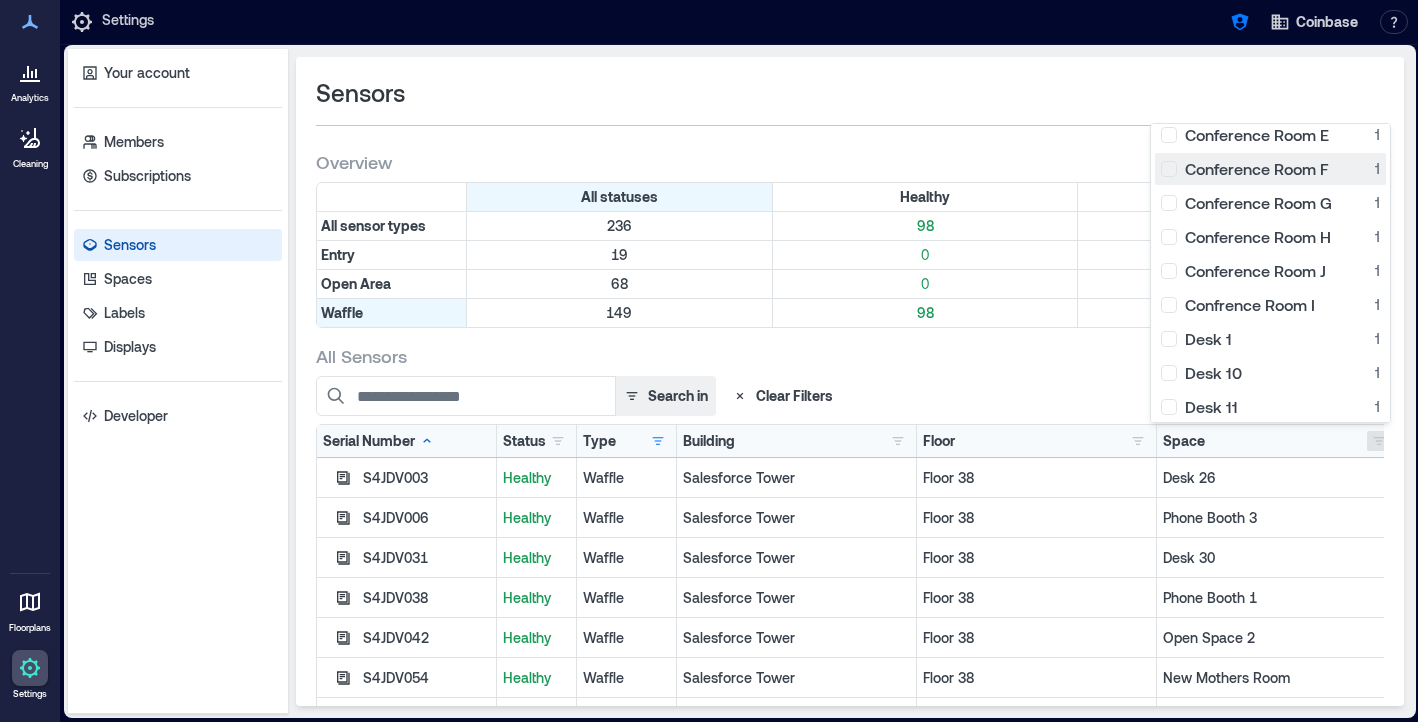 scroll, scrollTop: 248, scrollLeft: 0, axis: vertical 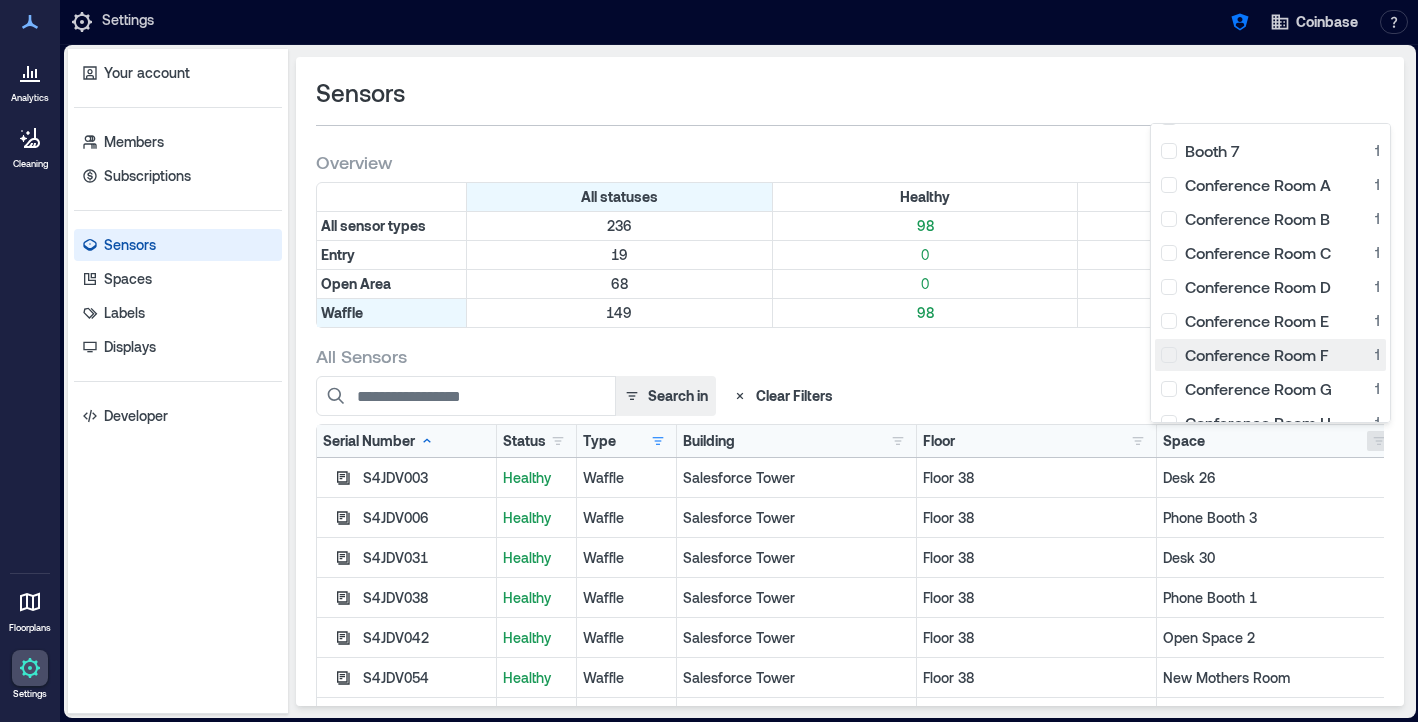 click on "Conference Room F 1" at bounding box center (1270, 355) 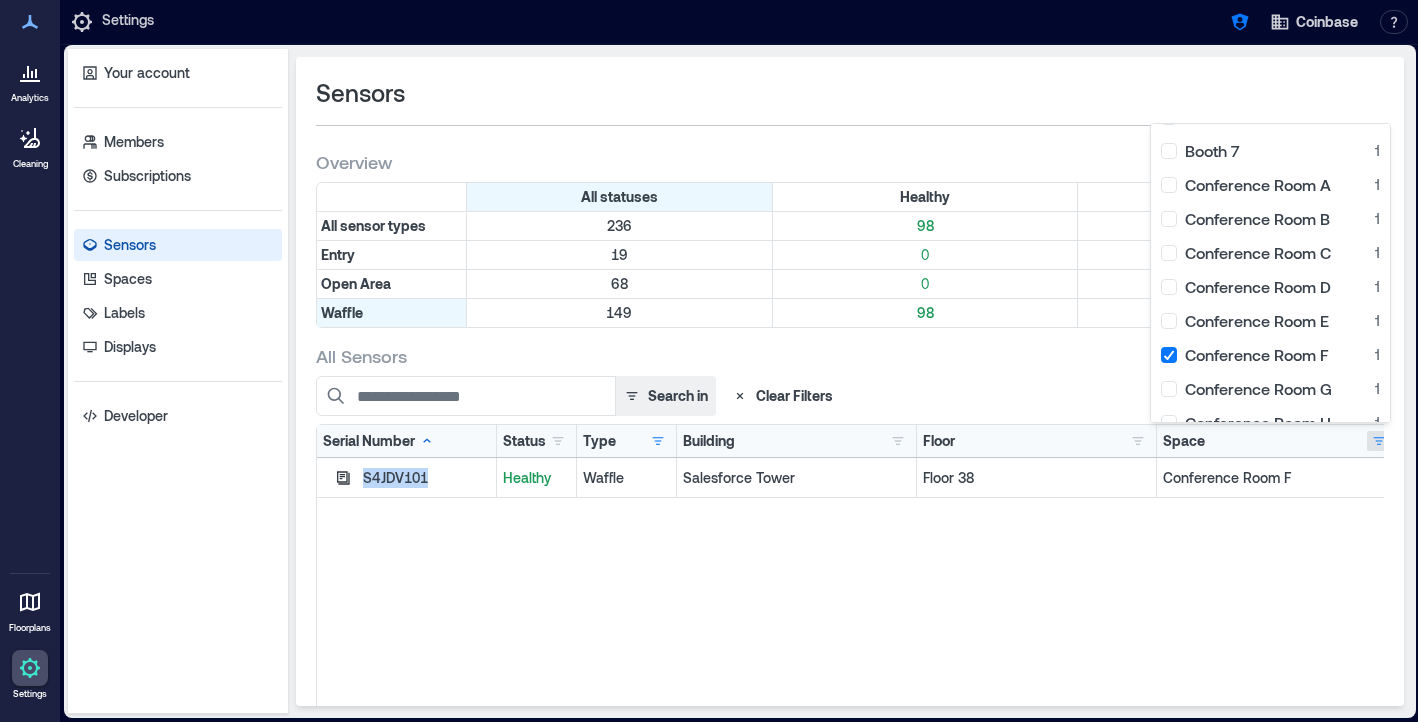 drag, startPoint x: 436, startPoint y: 479, endPoint x: 361, endPoint y: 481, distance: 75.026665 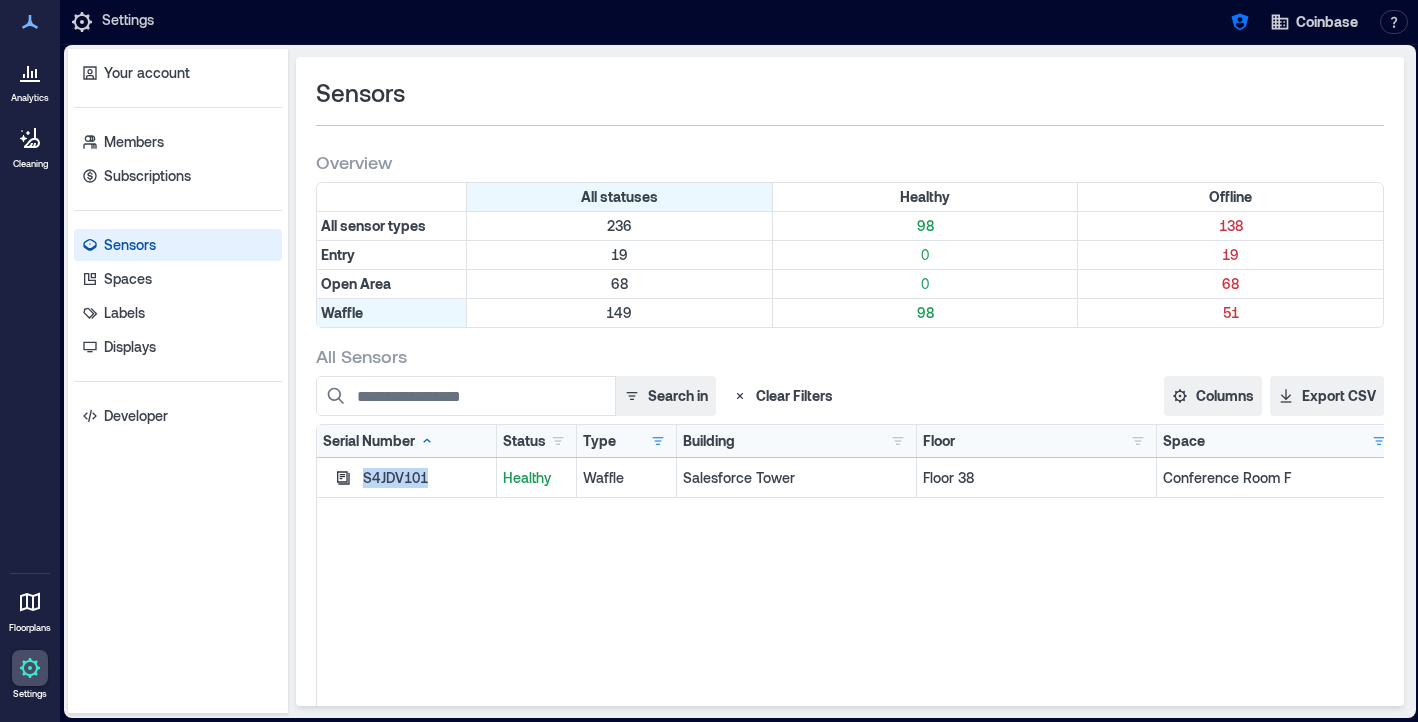 type 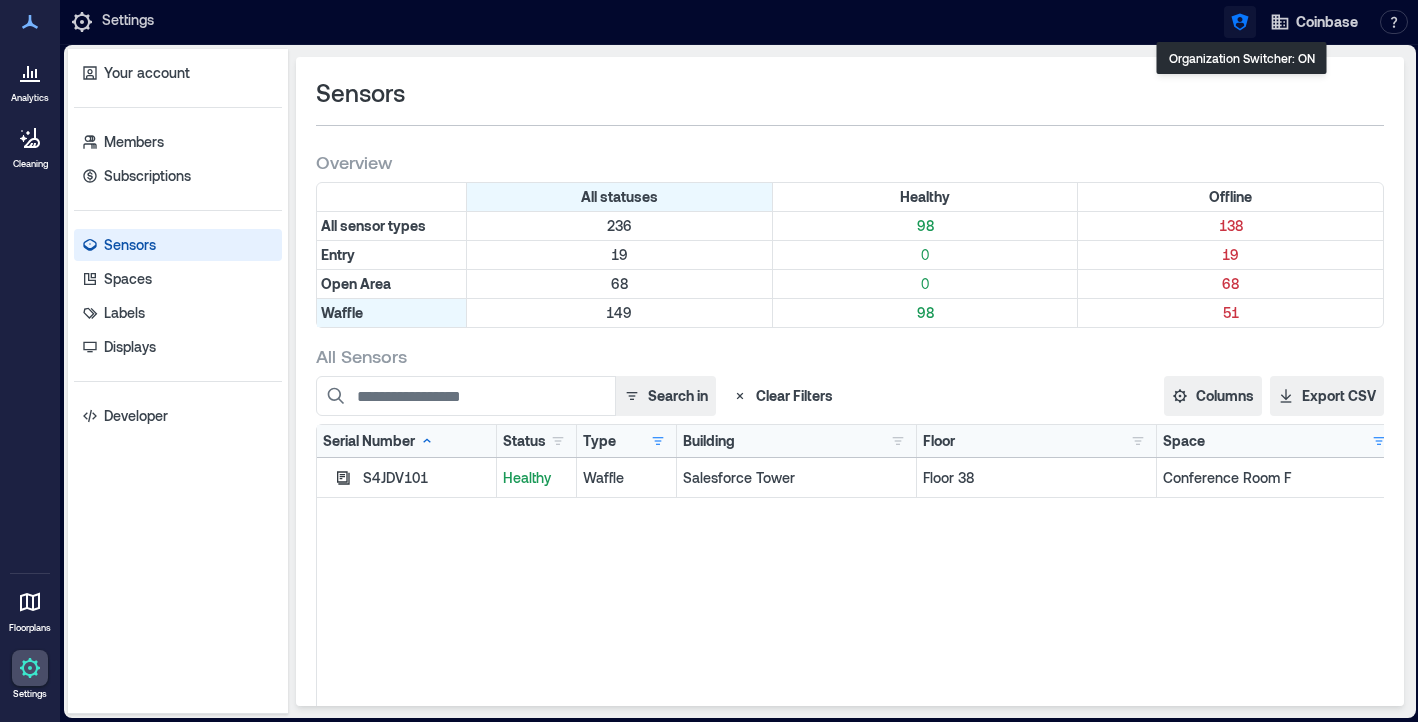 click 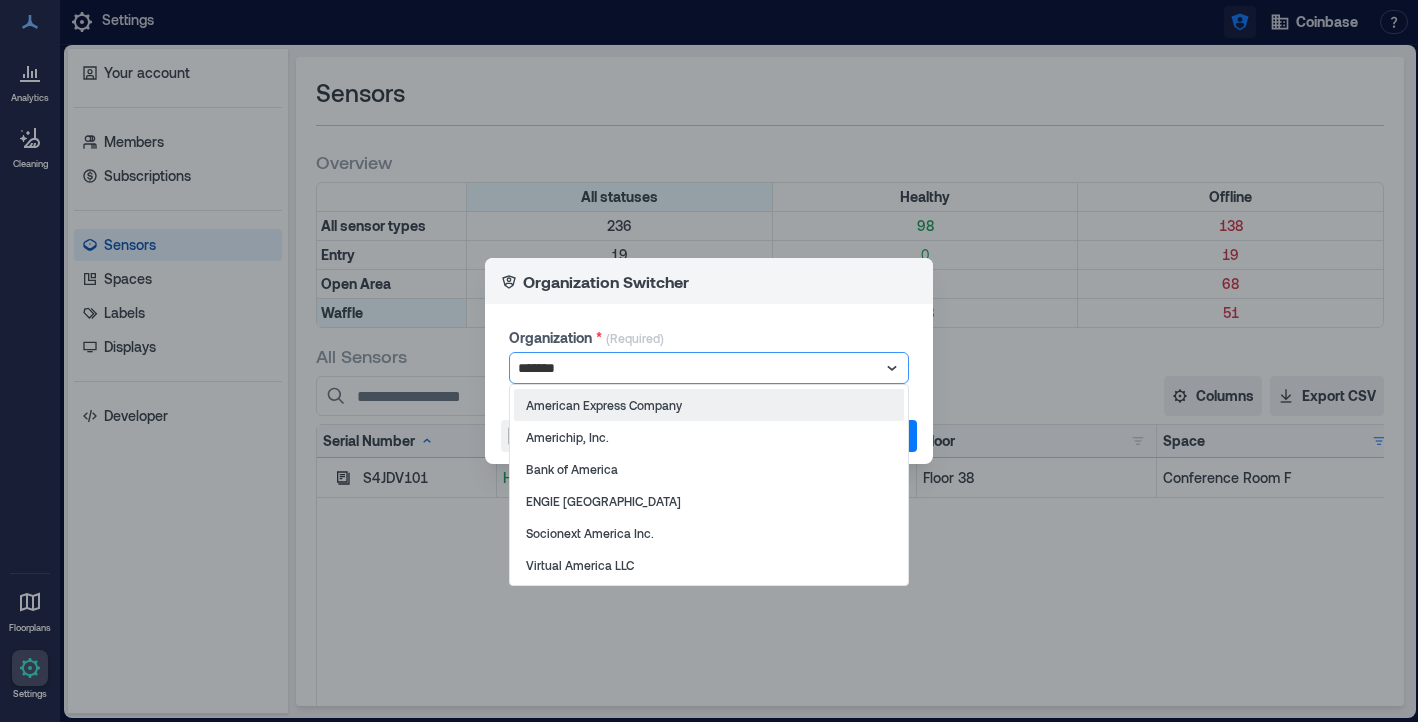 type on "********" 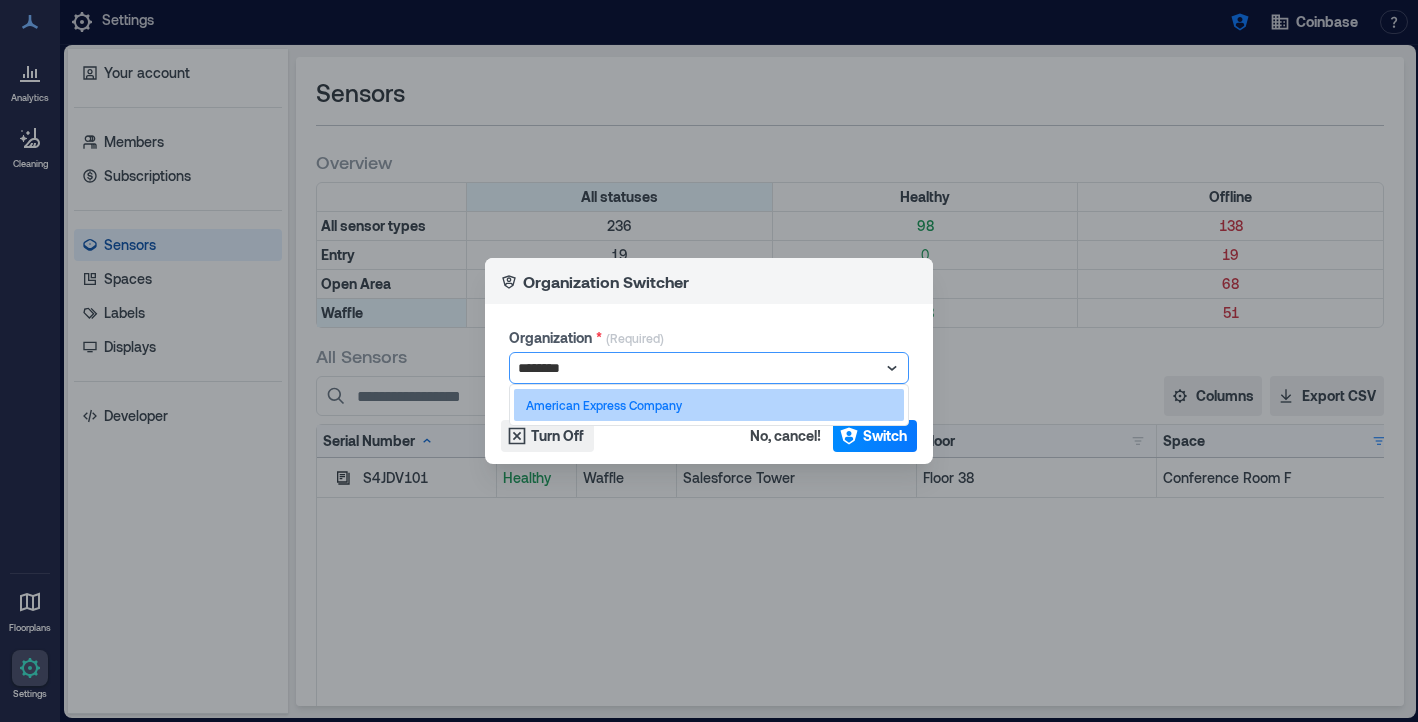 click on "American Express Company" at bounding box center (709, 405) 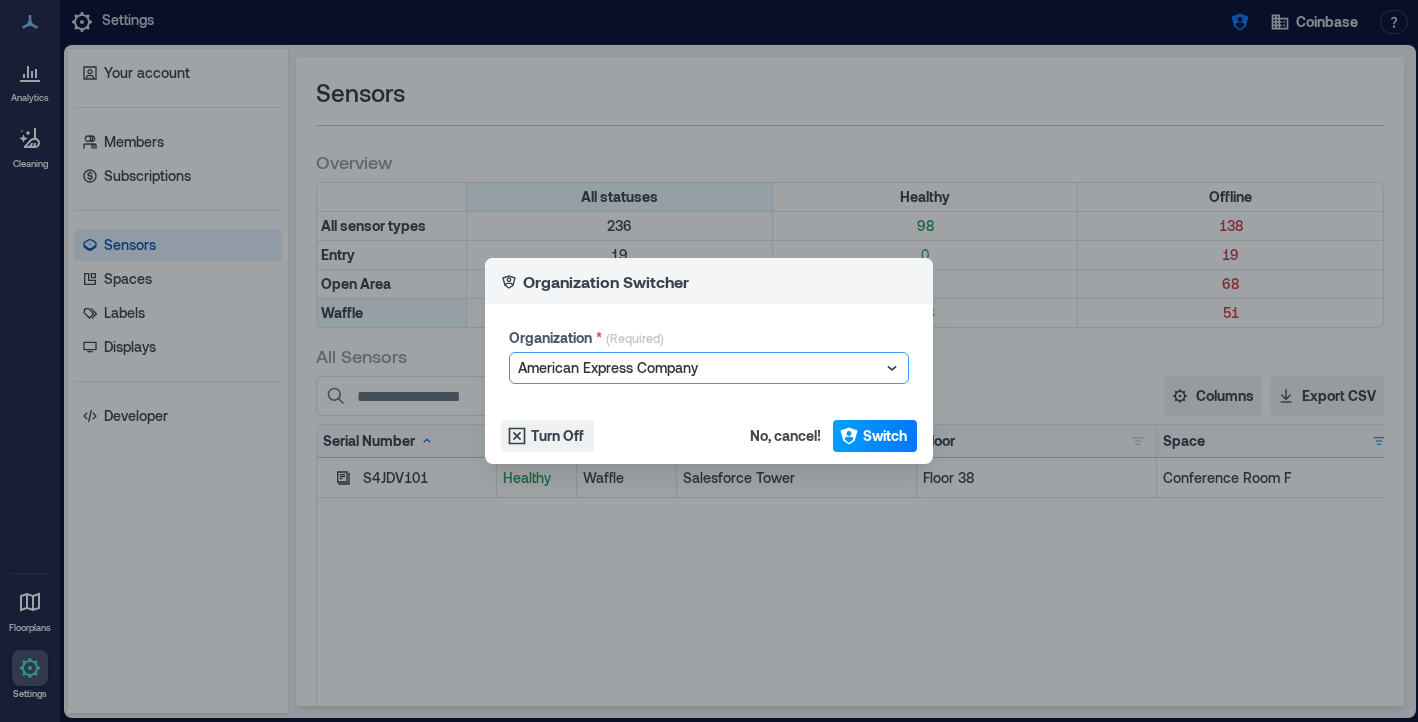 click on "Switch" at bounding box center [885, 436] 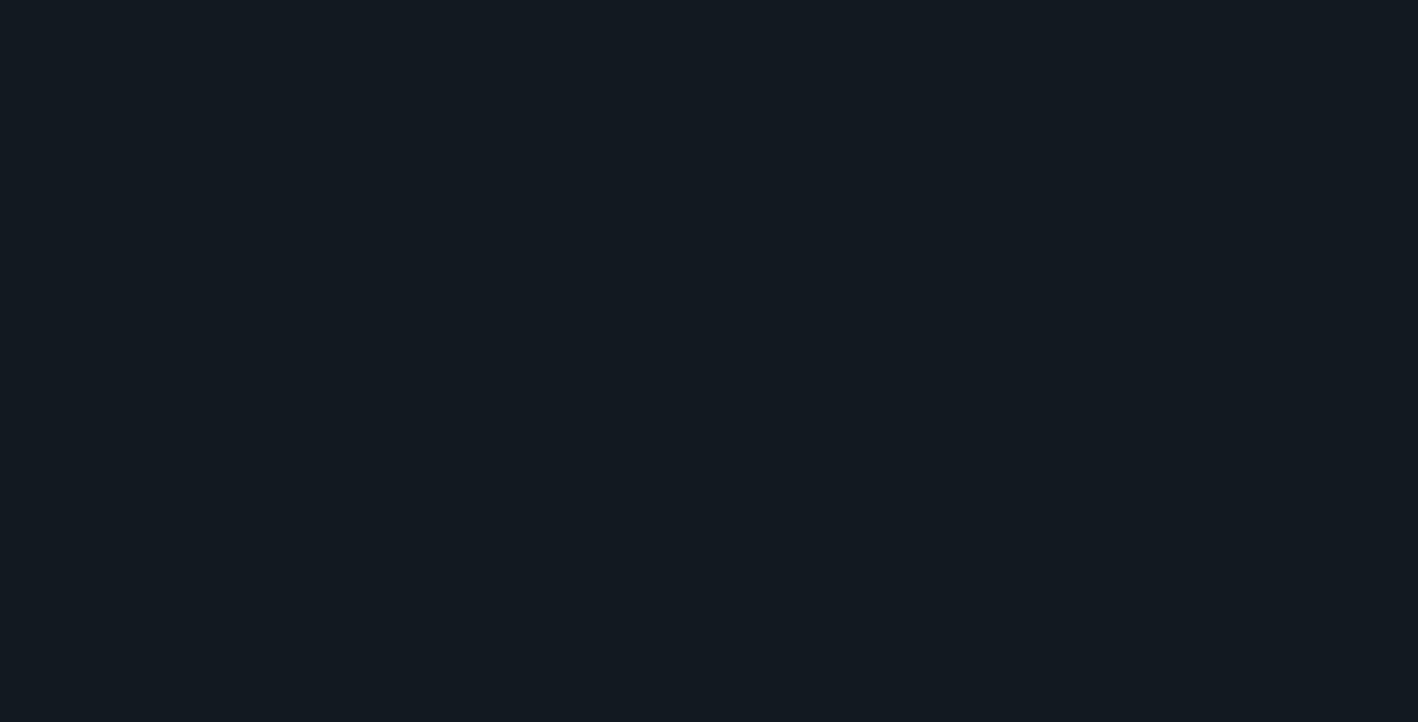 scroll, scrollTop: 0, scrollLeft: 0, axis: both 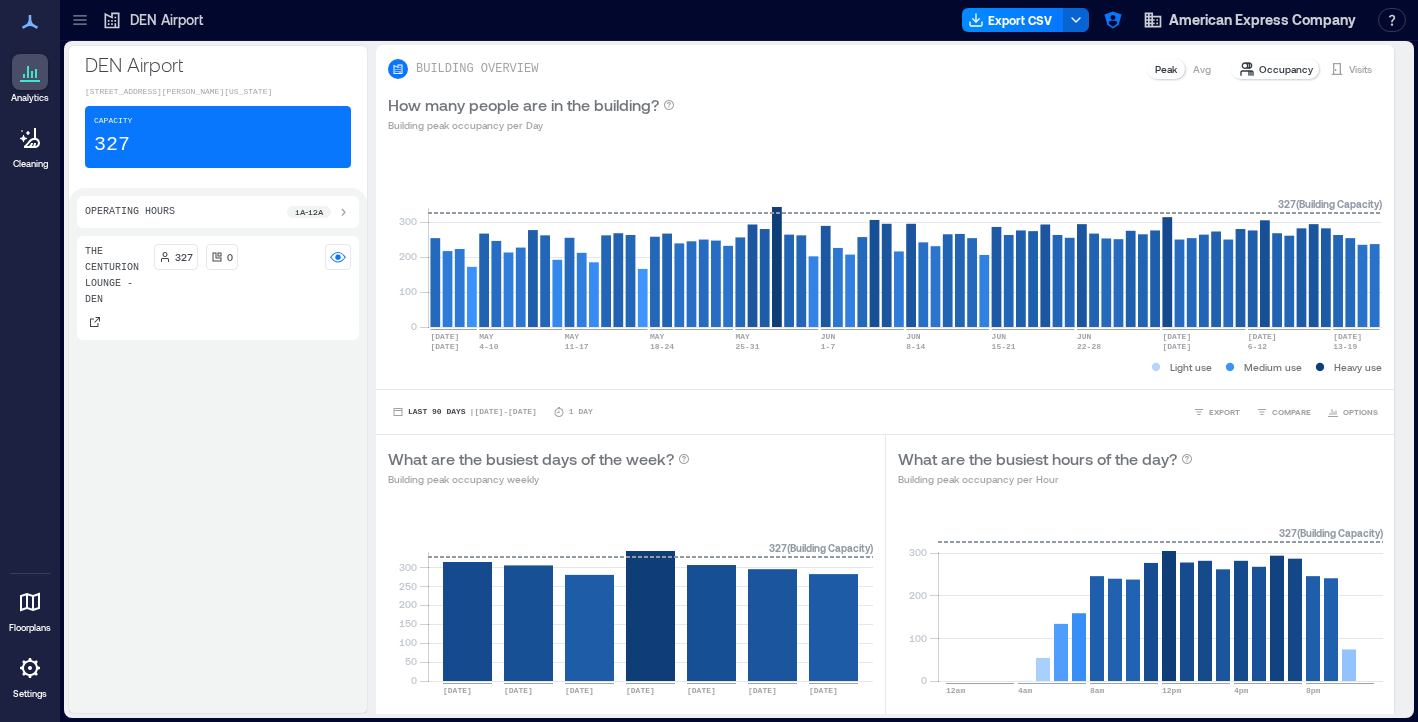 click 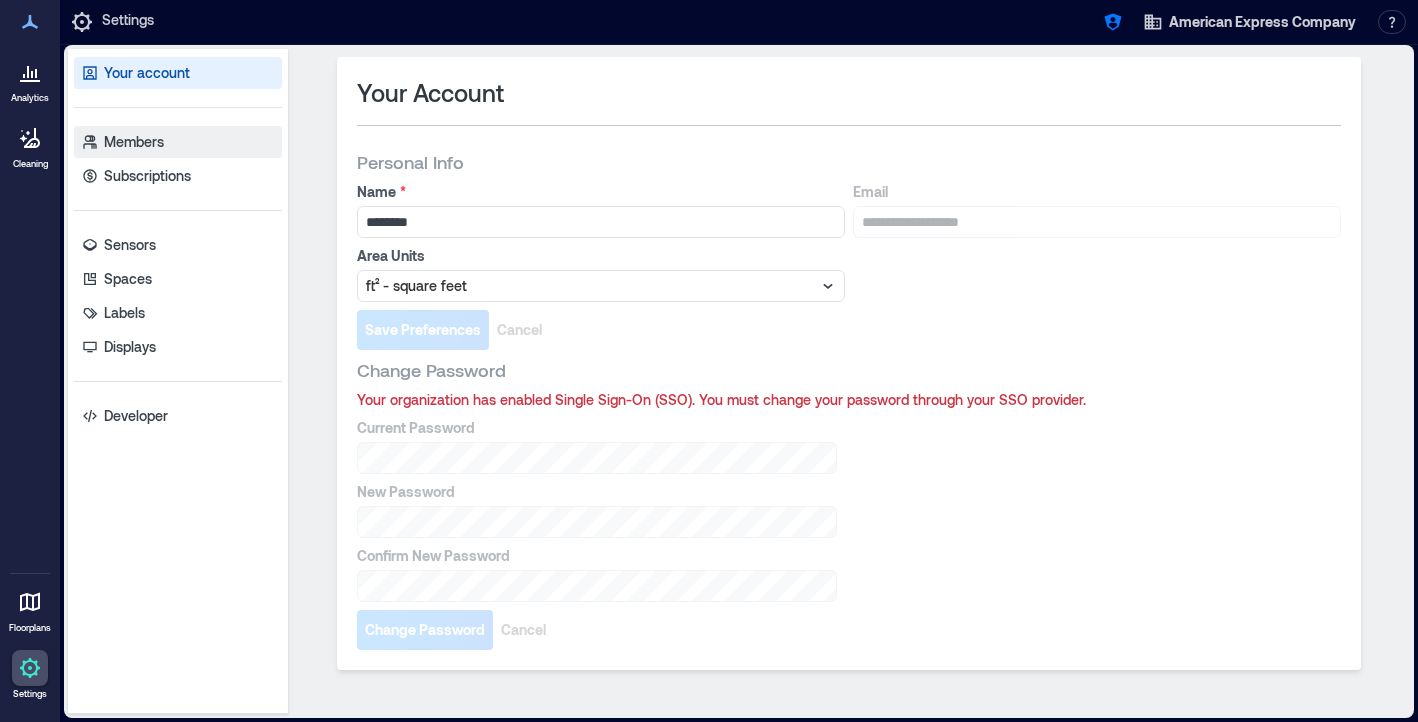 click on "Members" at bounding box center (134, 142) 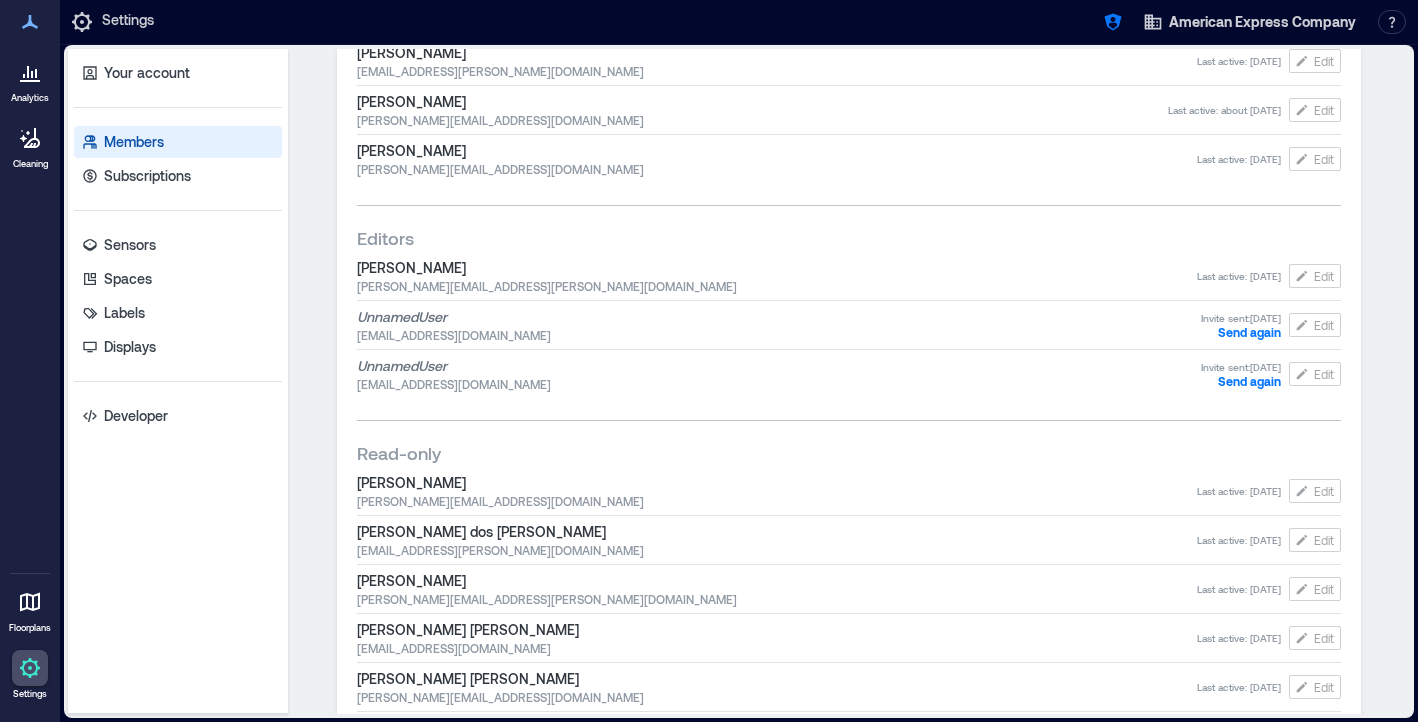 scroll, scrollTop: 453, scrollLeft: 0, axis: vertical 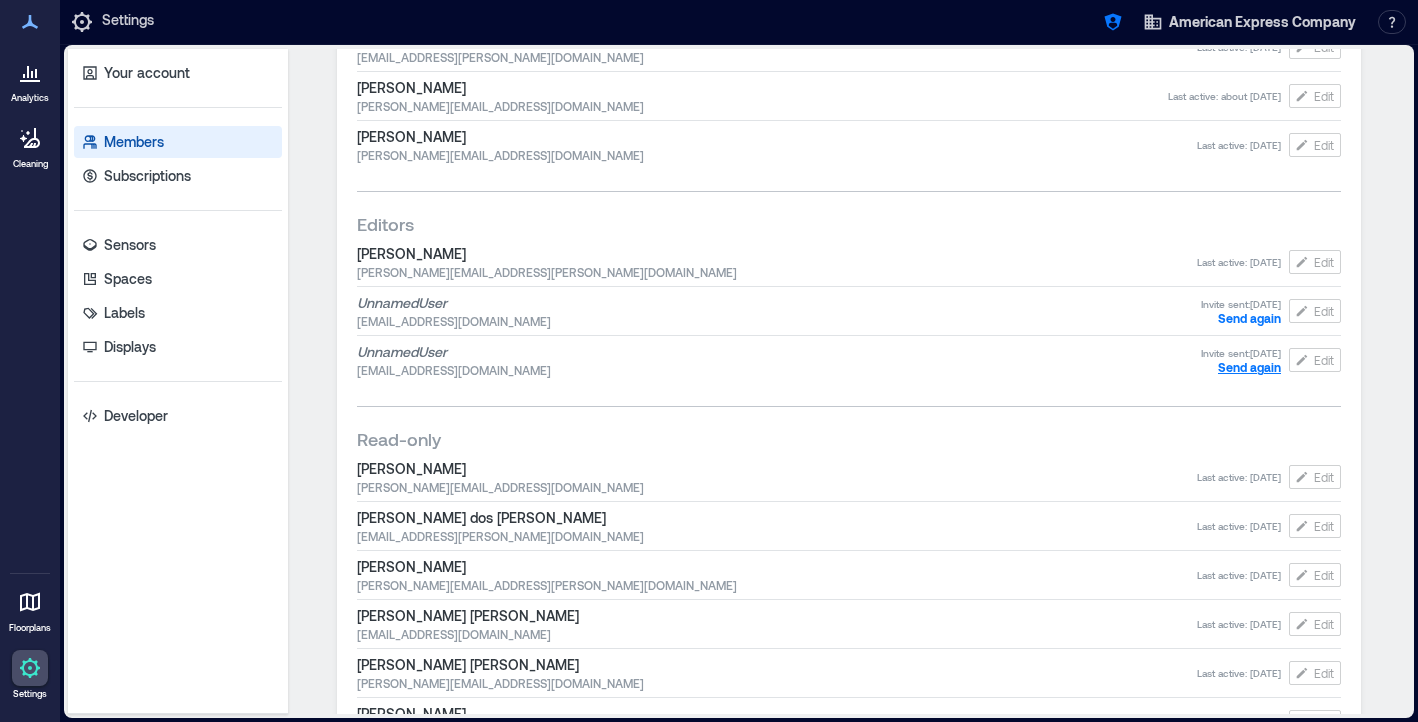 click on "Send again" at bounding box center (1249, 367) 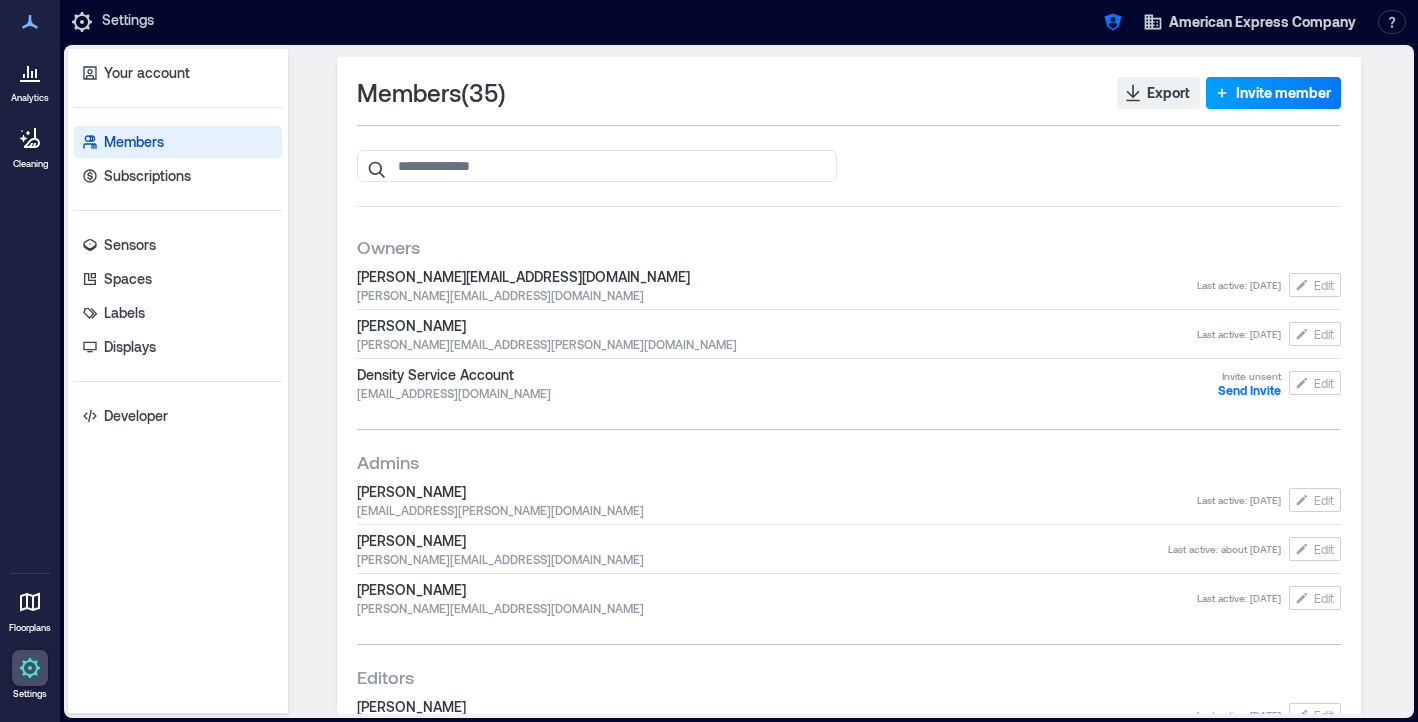 click on "Invite member" at bounding box center [1283, 93] 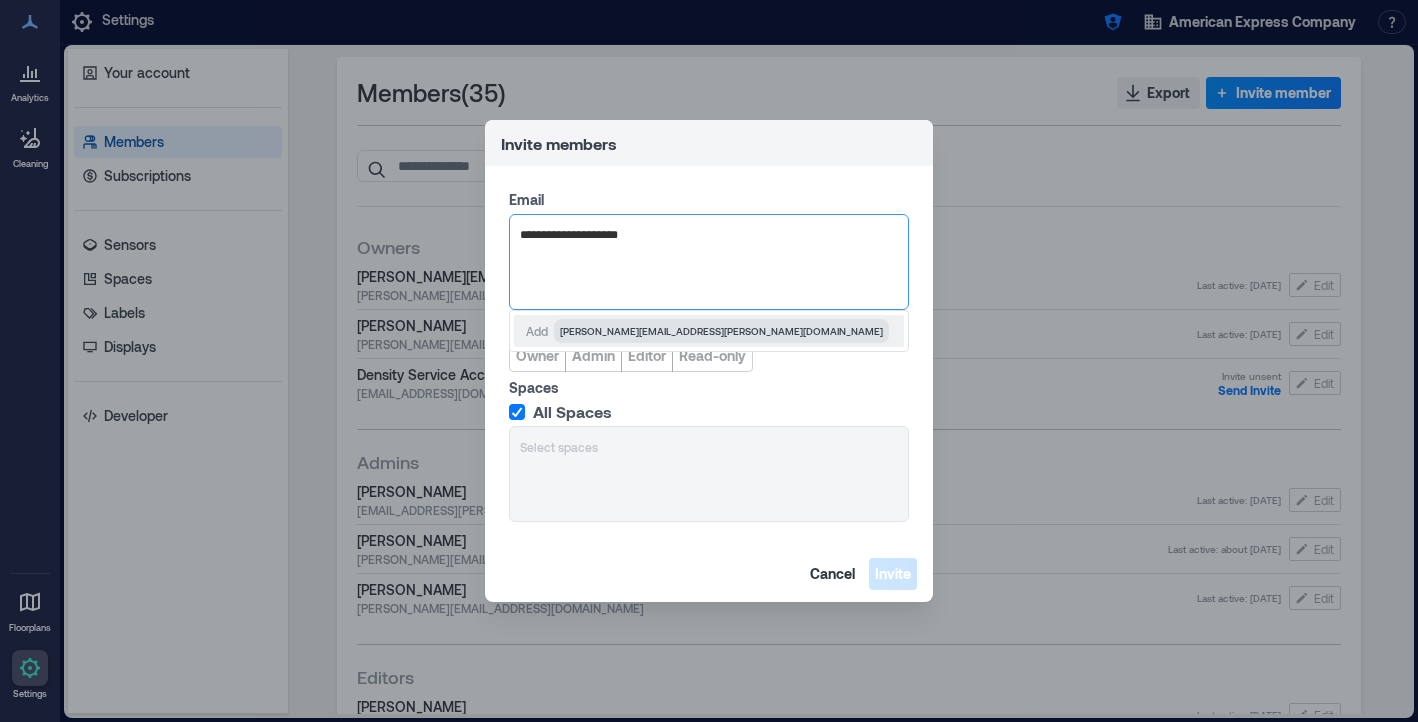 type on "**********" 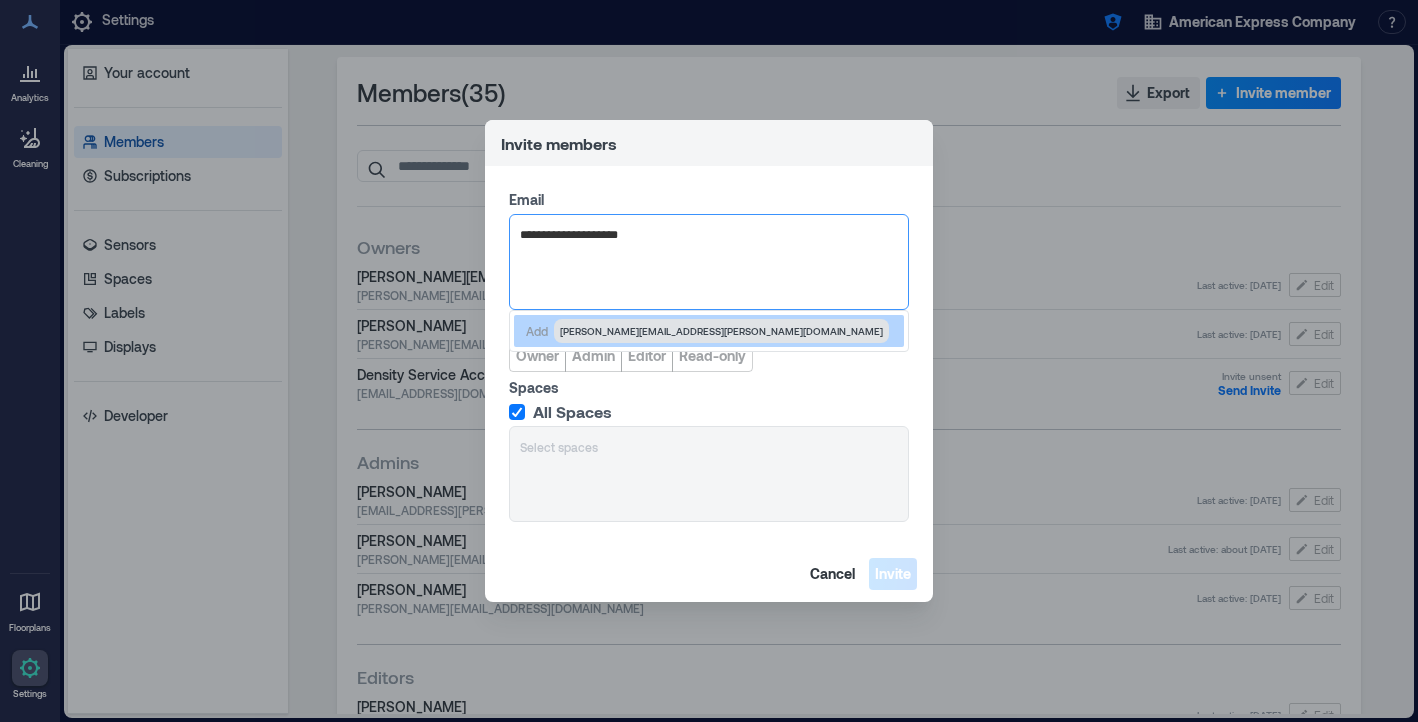 click on "[PERSON_NAME][EMAIL_ADDRESS][PERSON_NAME][DOMAIN_NAME]" at bounding box center [721, 331] 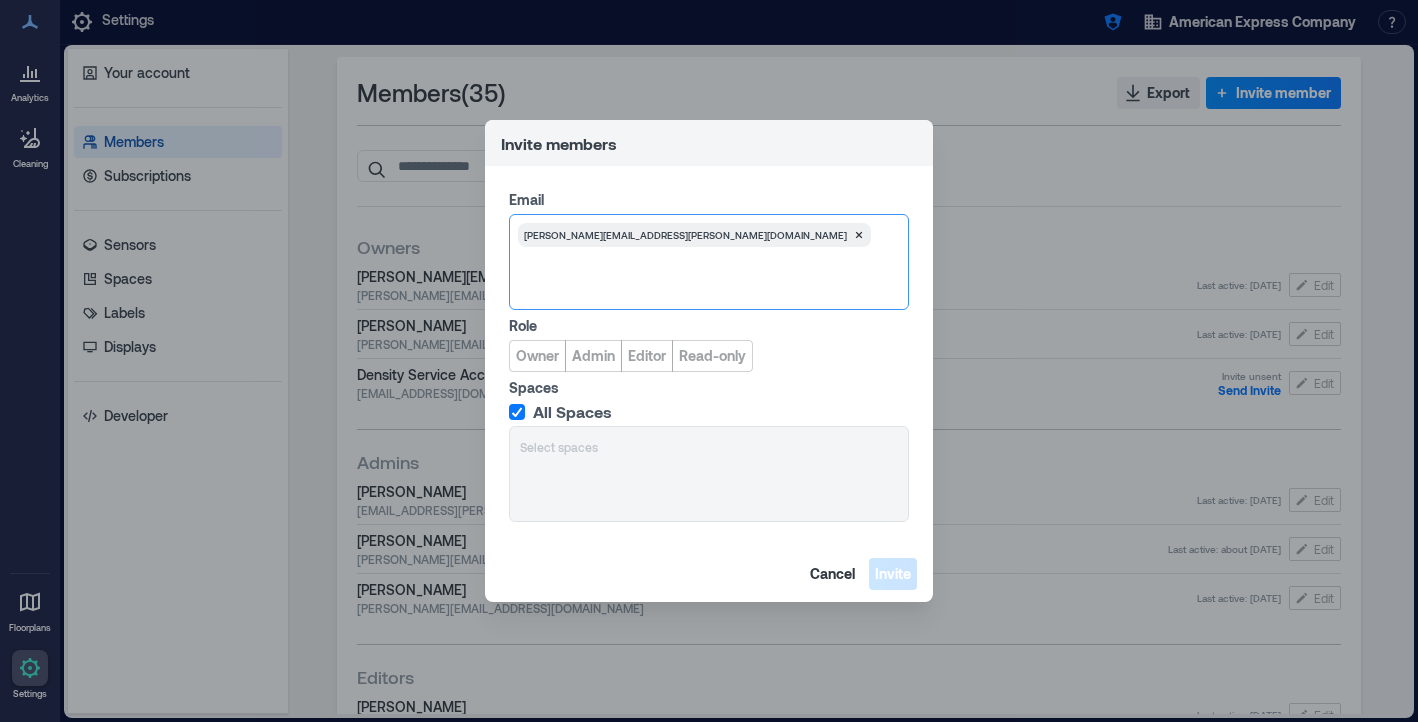 paste on "**********" 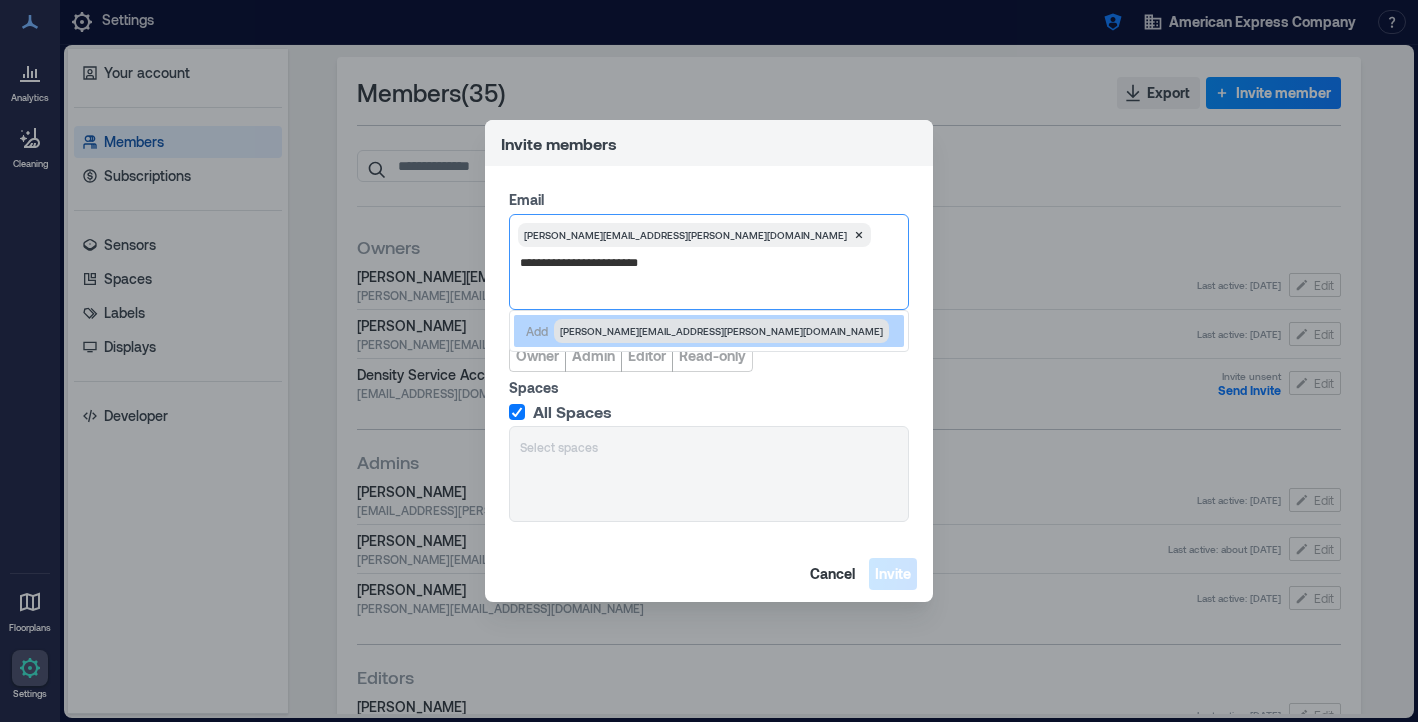 click on "[PERSON_NAME][EMAIL_ADDRESS][PERSON_NAME][DOMAIN_NAME]" at bounding box center (721, 331) 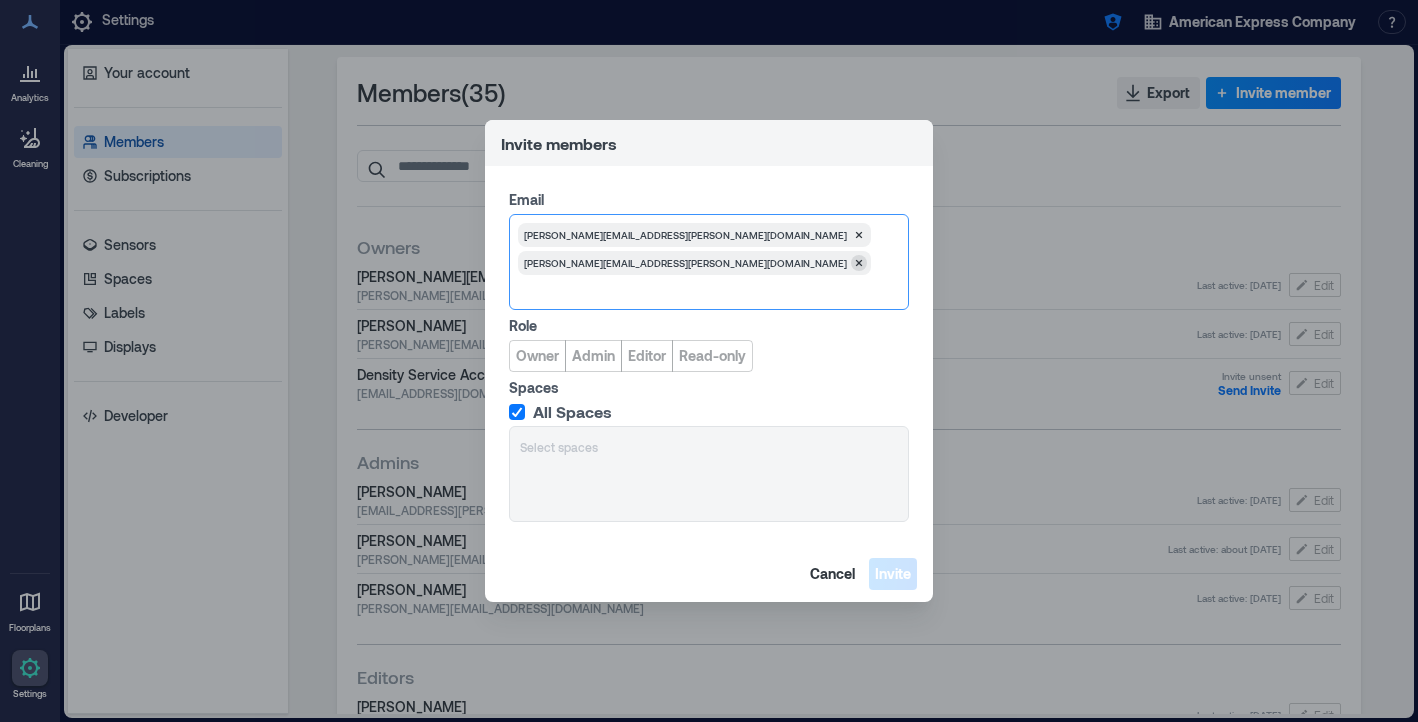 click 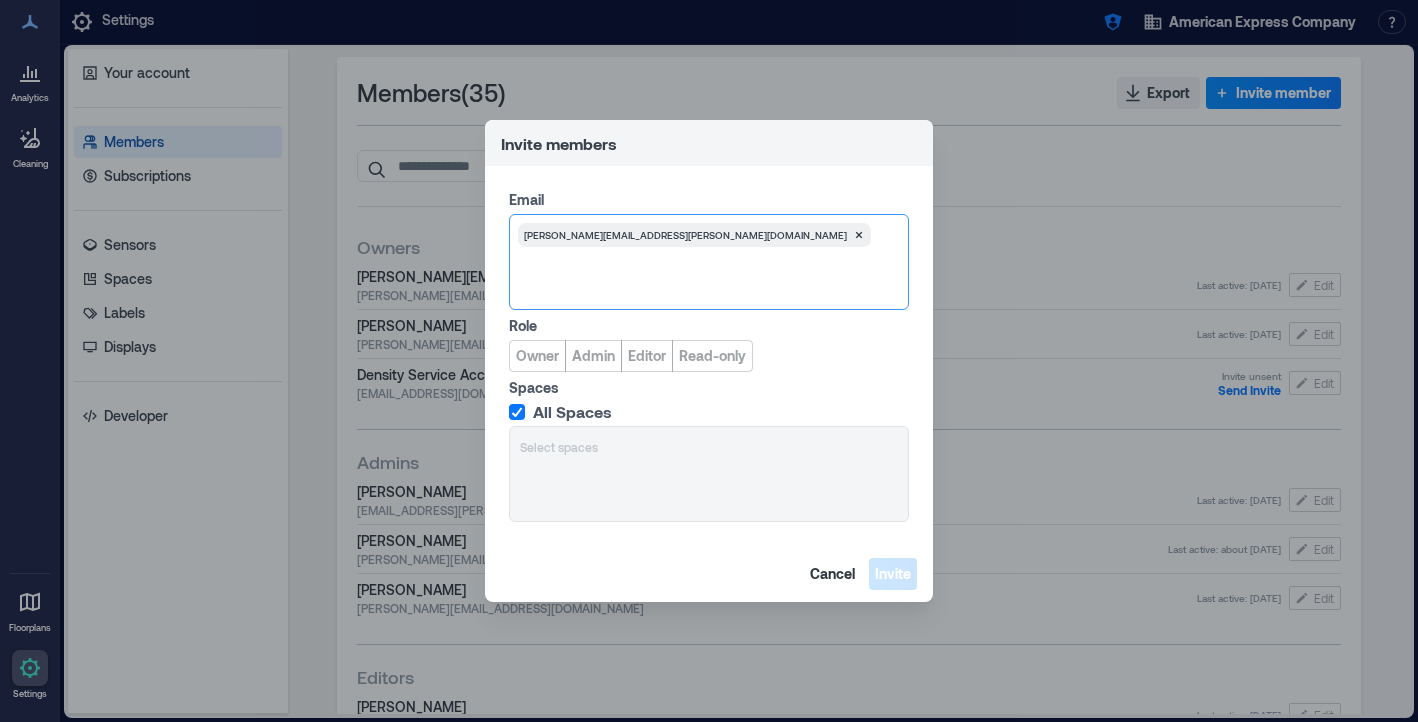 click on "All Spaces" at bounding box center (707, 412) 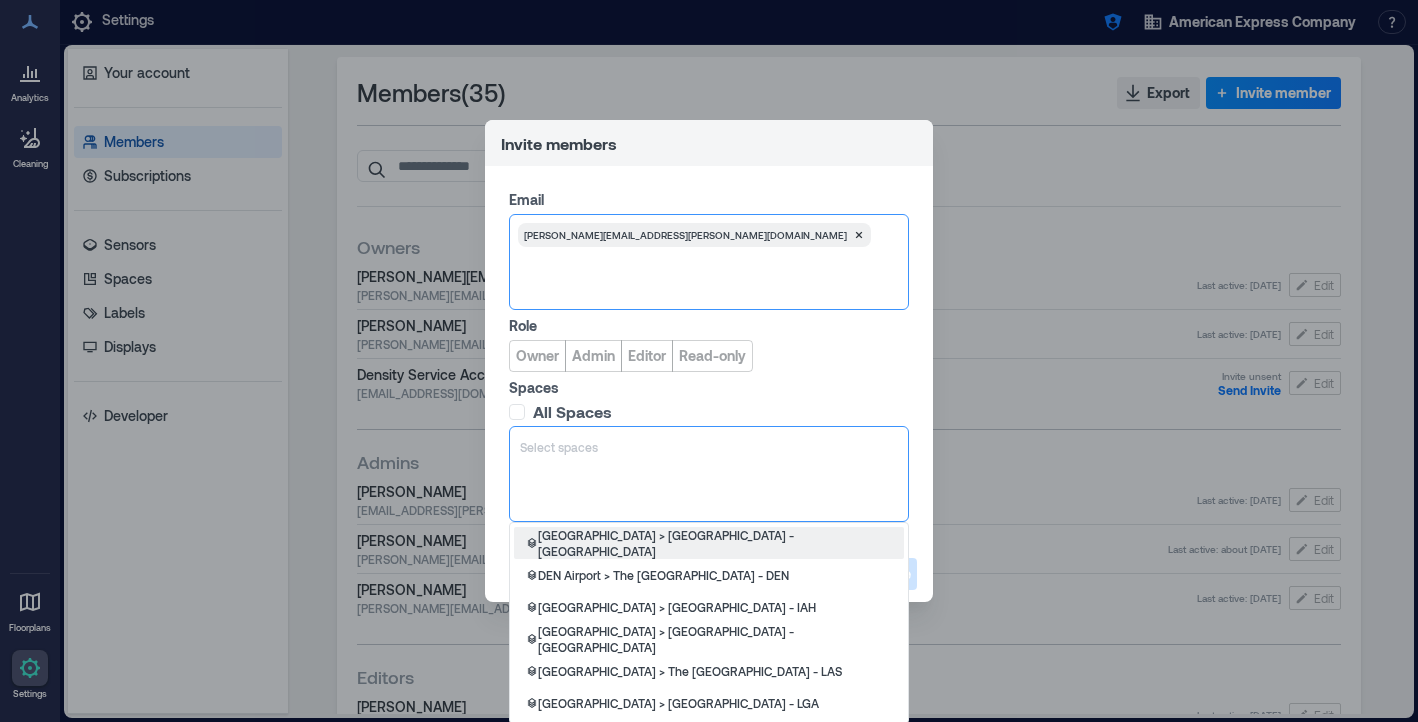 scroll, scrollTop: 2, scrollLeft: 0, axis: vertical 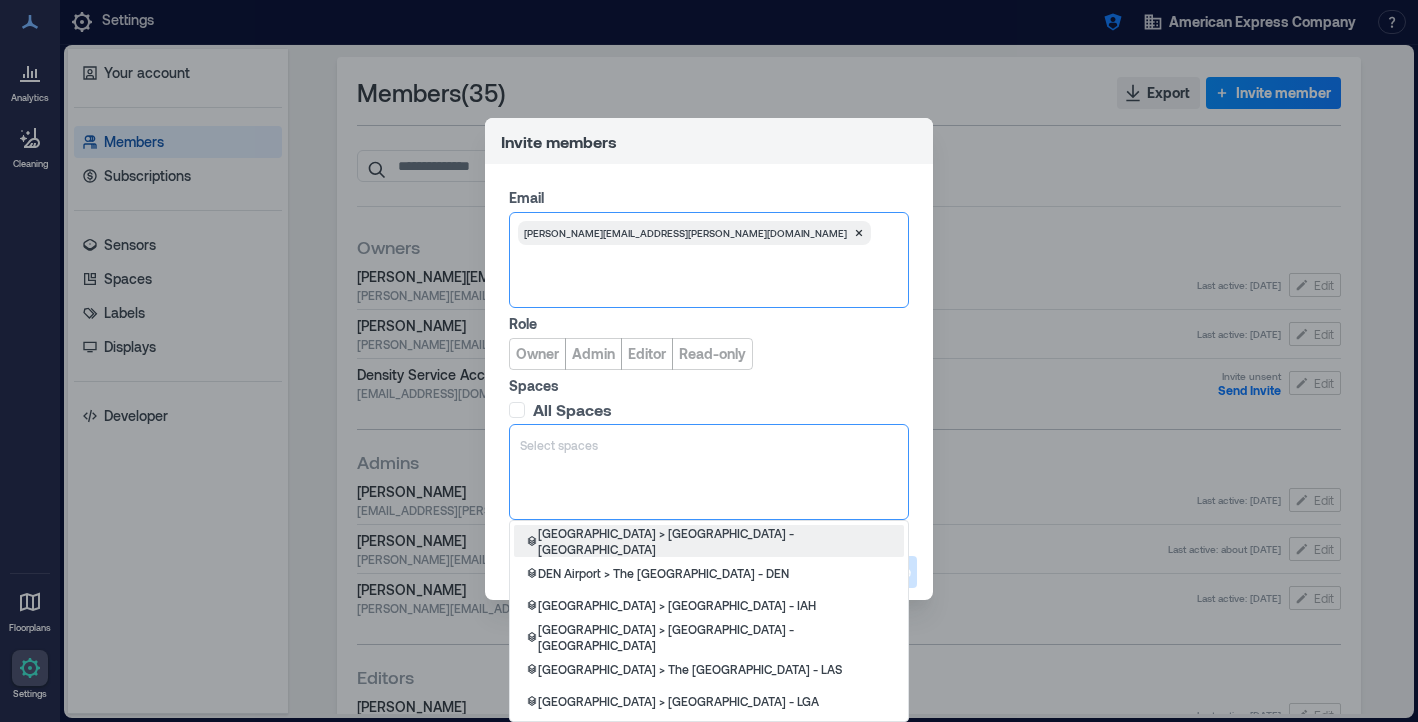 click at bounding box center [709, 445] 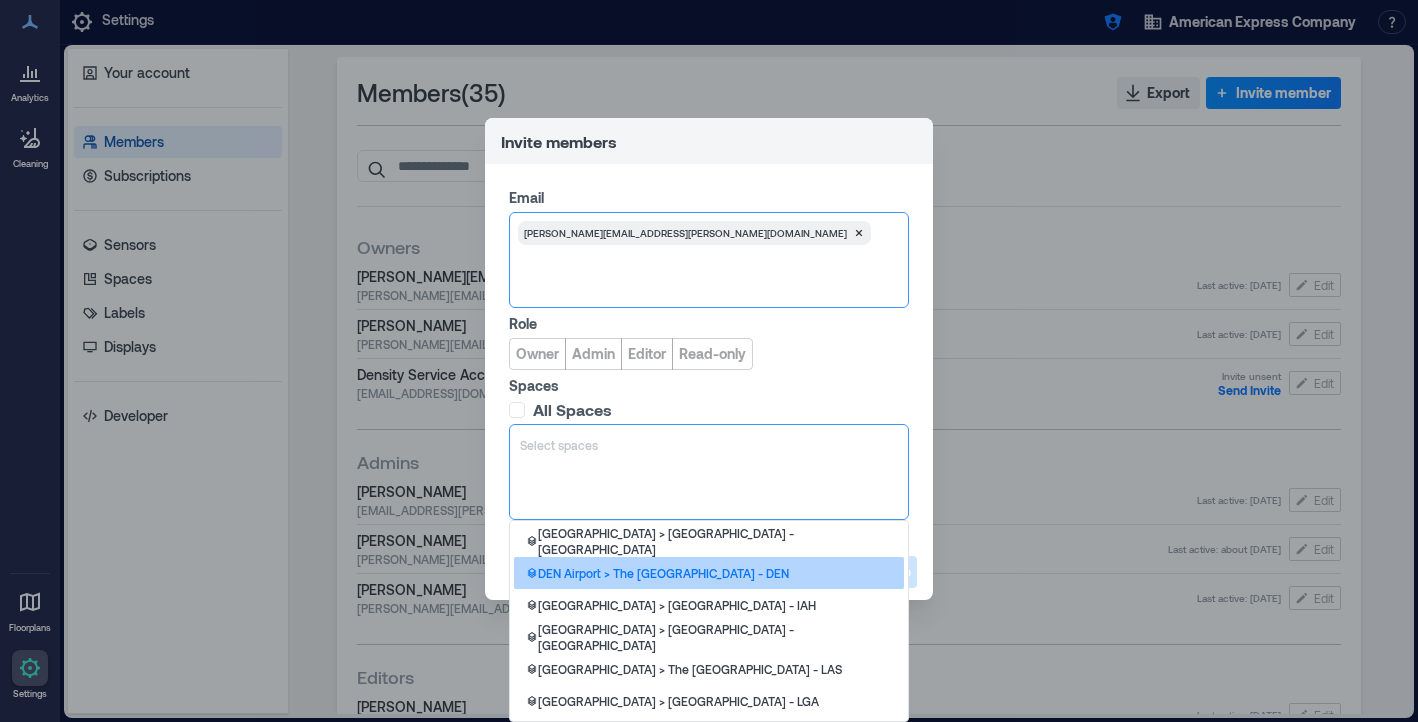 scroll, scrollTop: 36, scrollLeft: 0, axis: vertical 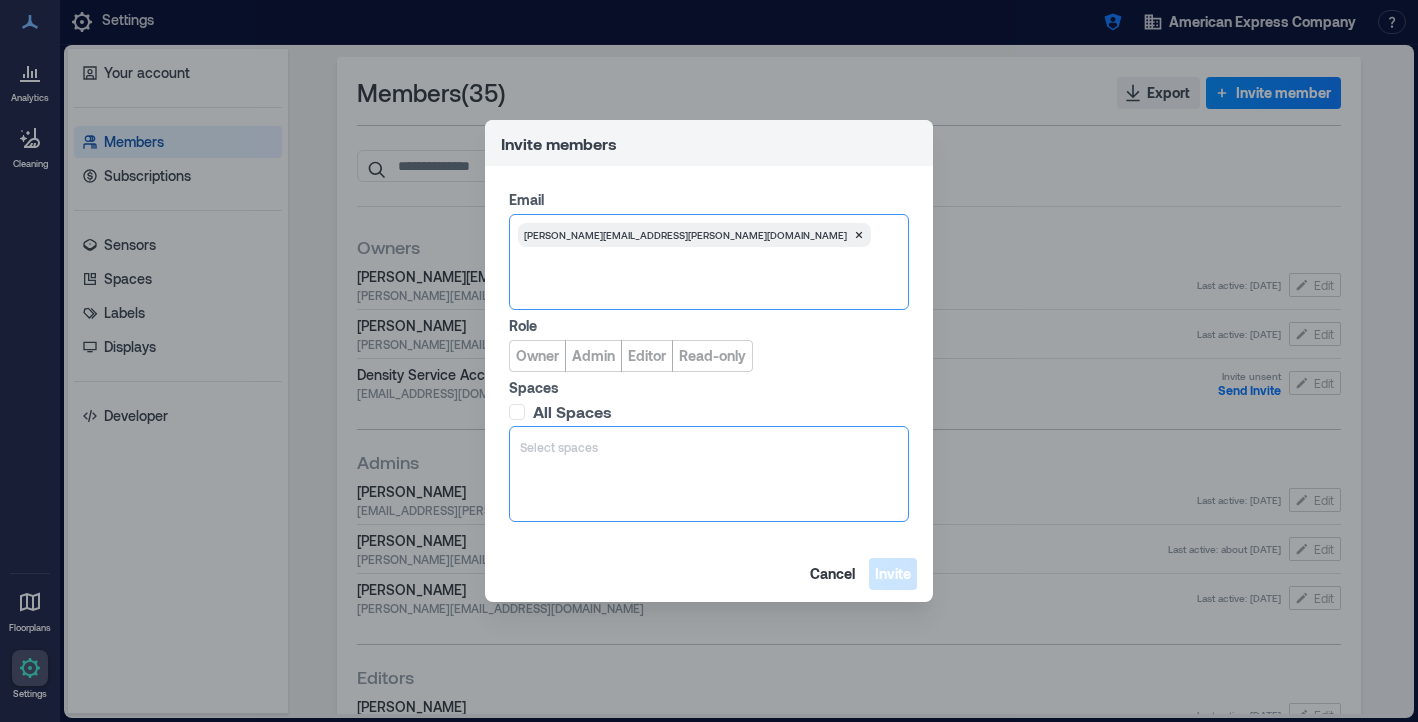 click at bounding box center (709, 447) 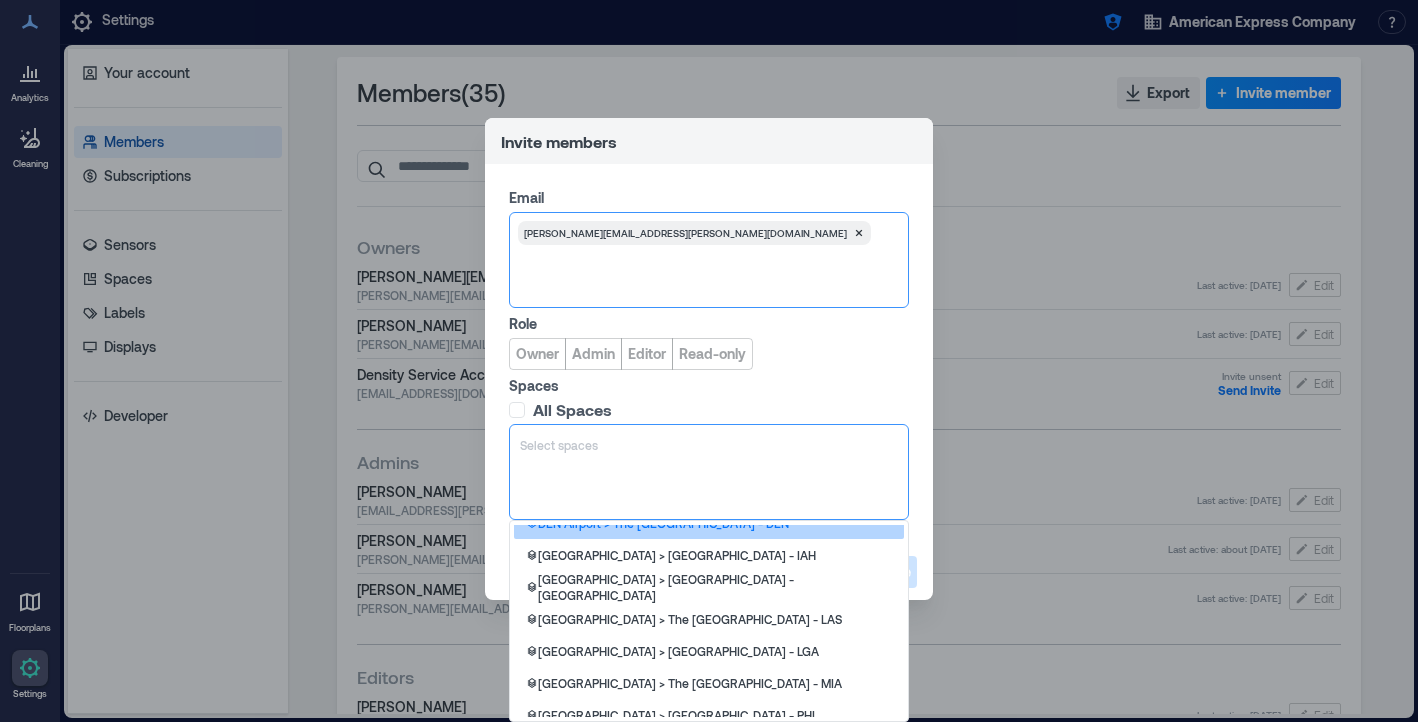 scroll, scrollTop: 52, scrollLeft: 0, axis: vertical 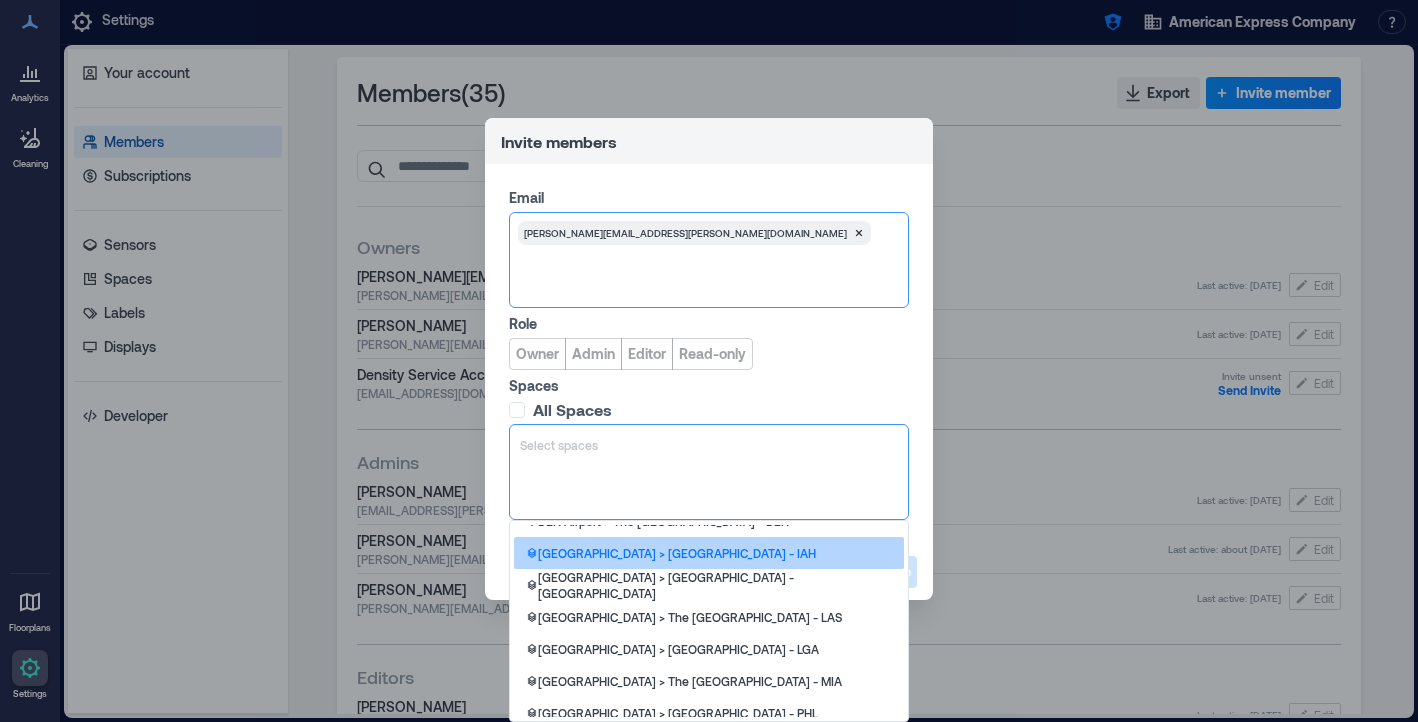 click on "[GEOGRAPHIC_DATA] > [GEOGRAPHIC_DATA] - IAH" at bounding box center [677, 553] 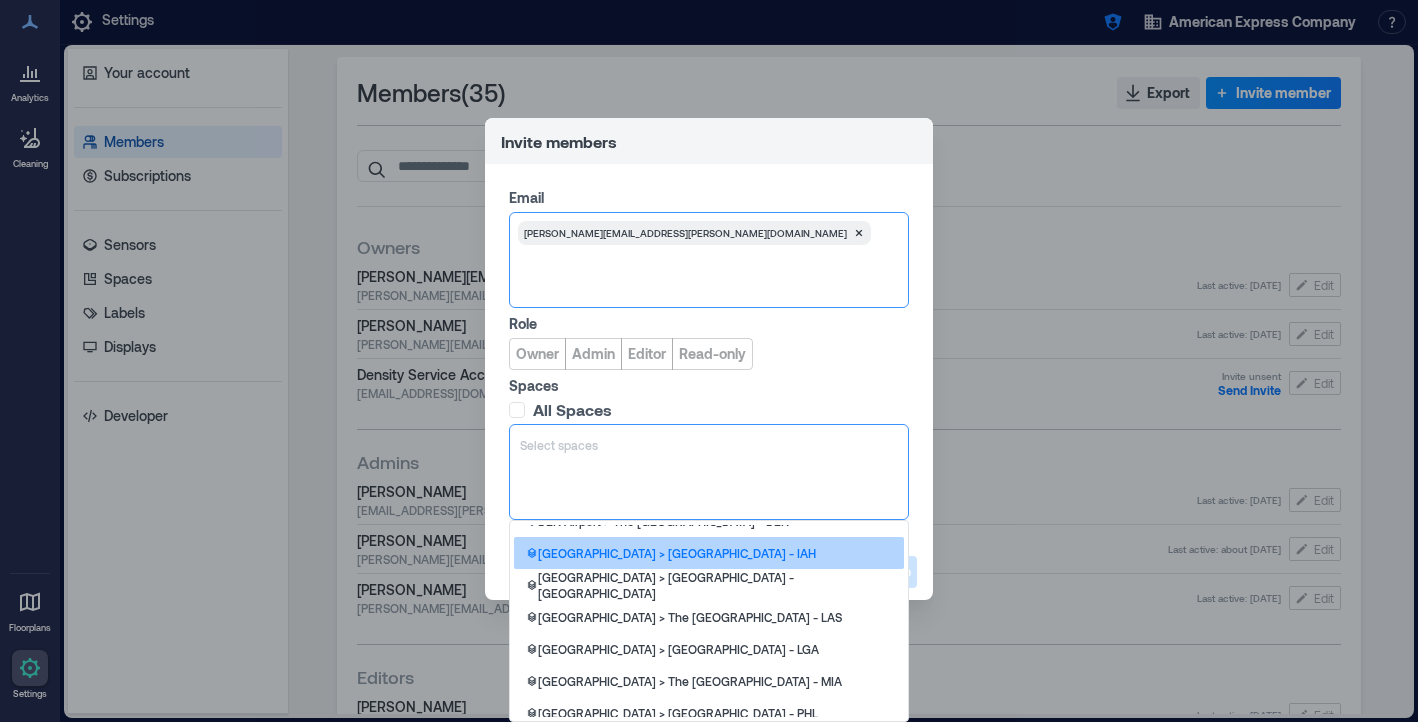 scroll, scrollTop: 0, scrollLeft: 0, axis: both 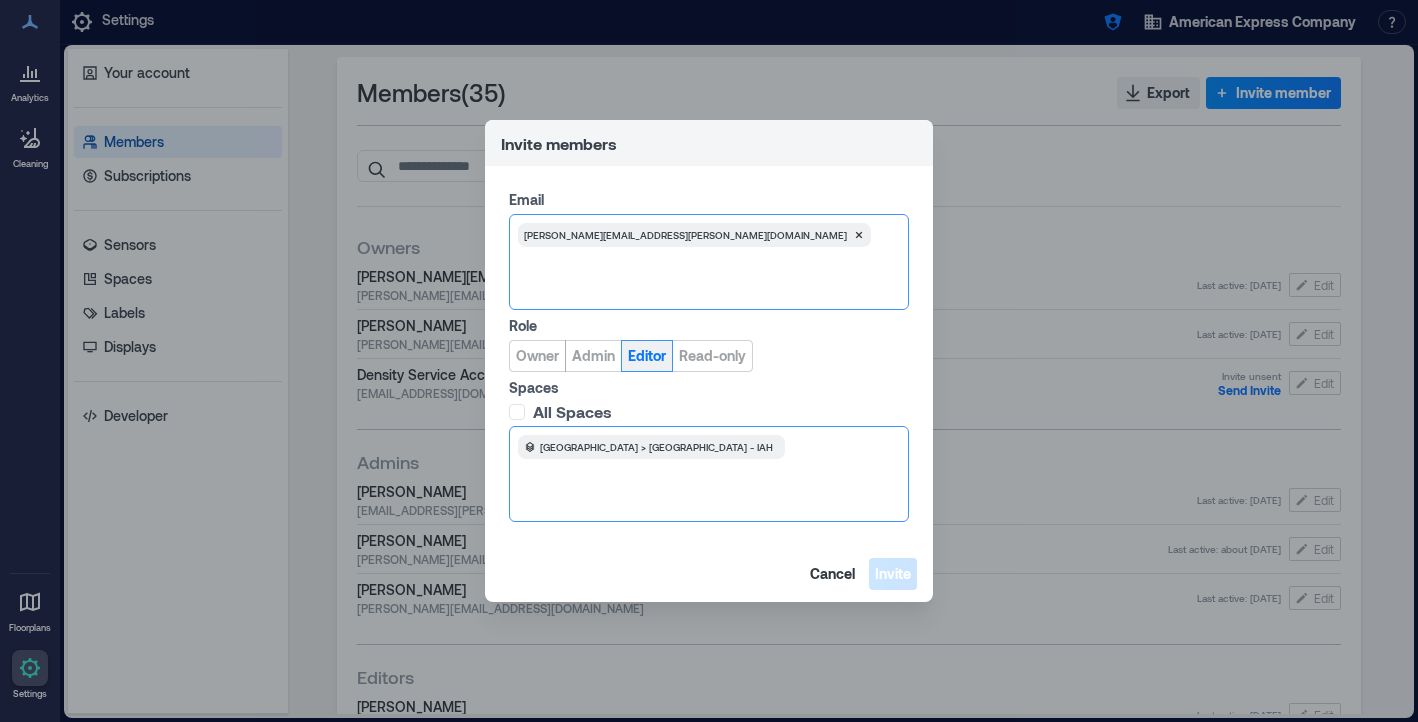 click on "Editor" at bounding box center (647, 356) 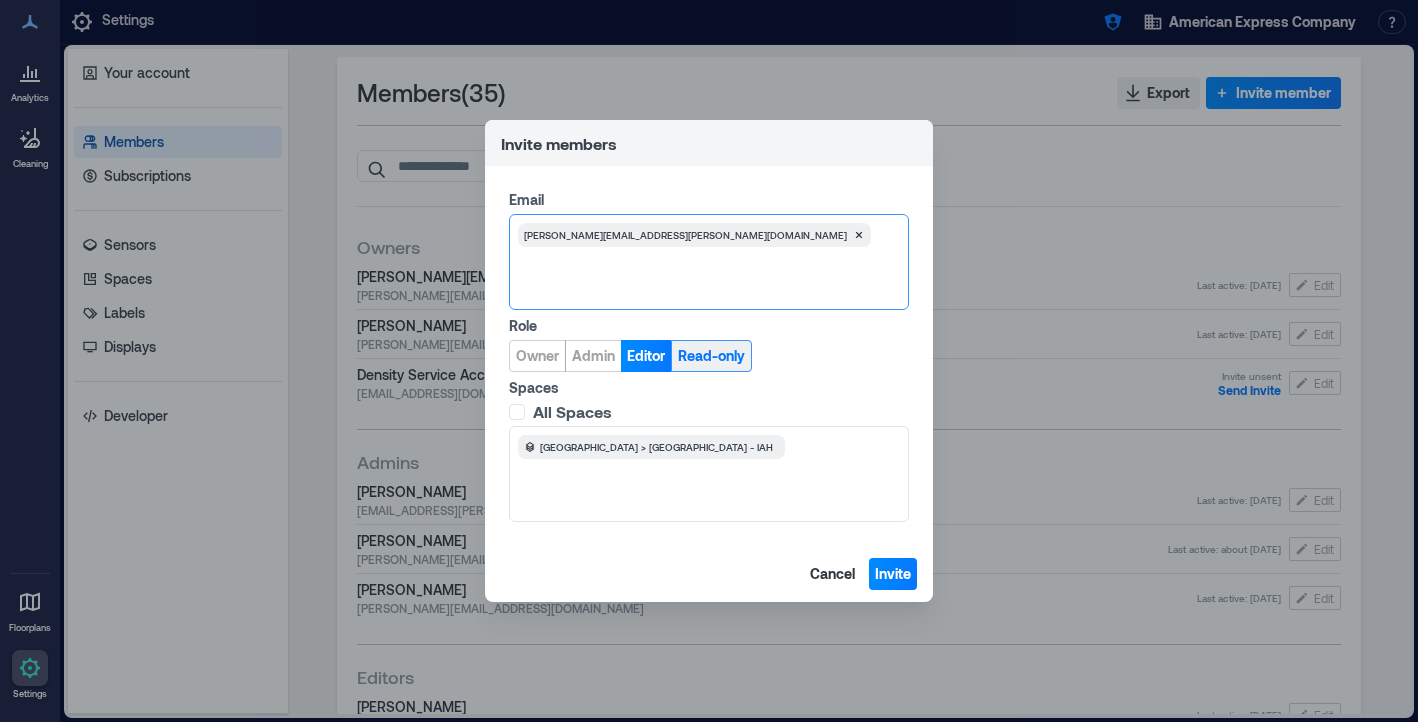 click on "Read-only" at bounding box center [711, 356] 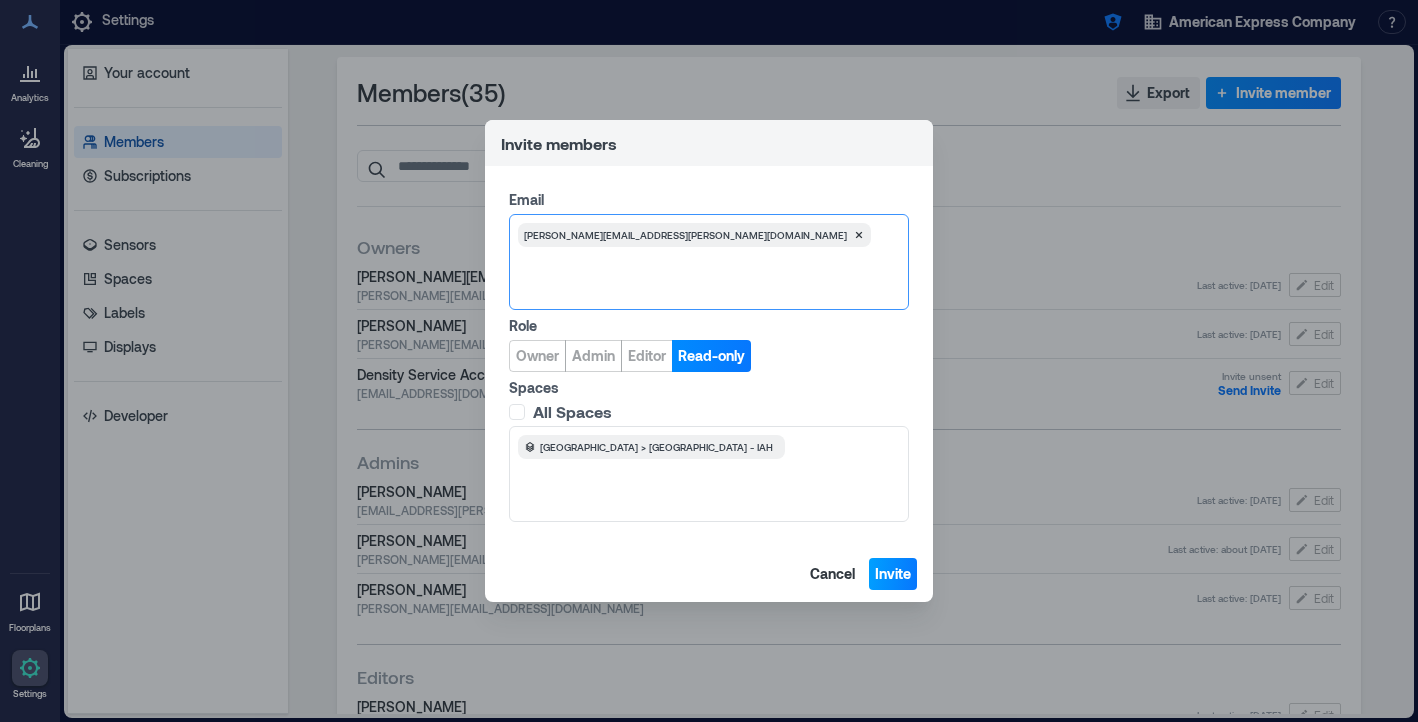 click on "Invite" at bounding box center (893, 574) 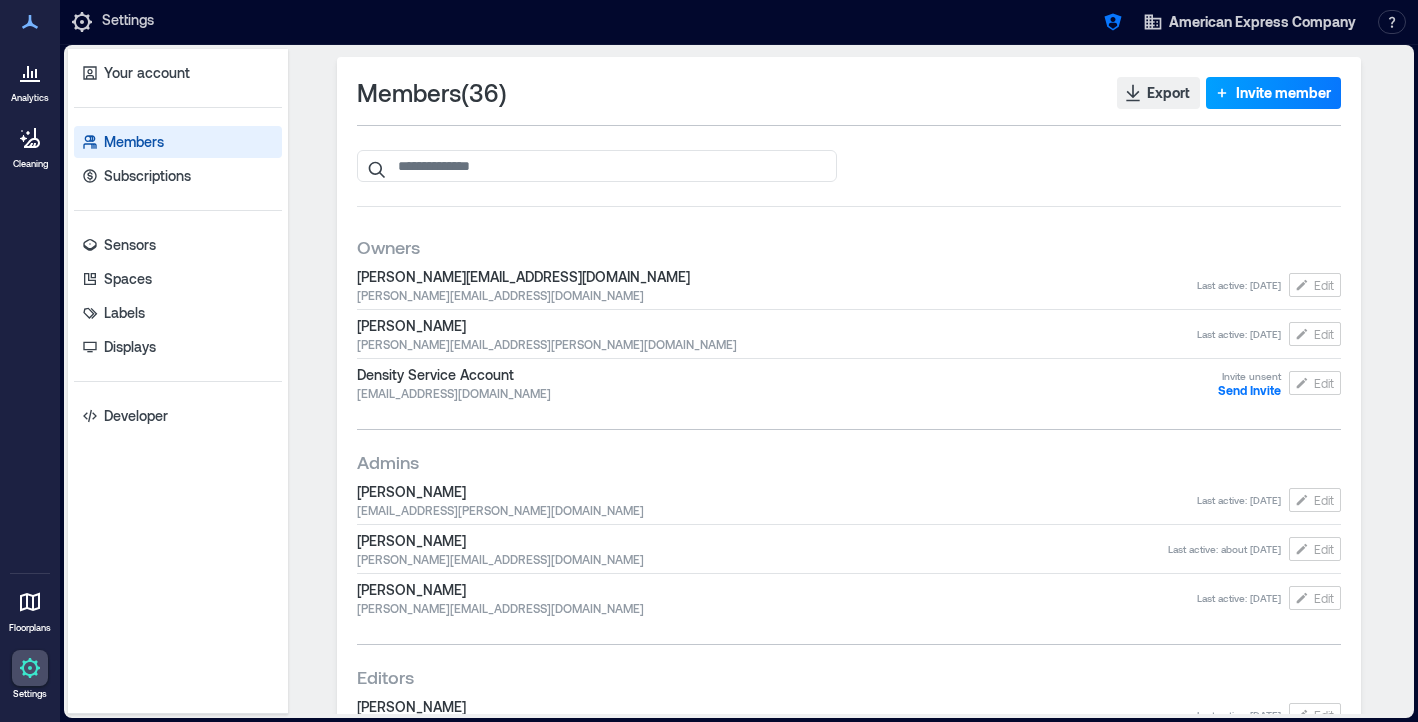 click 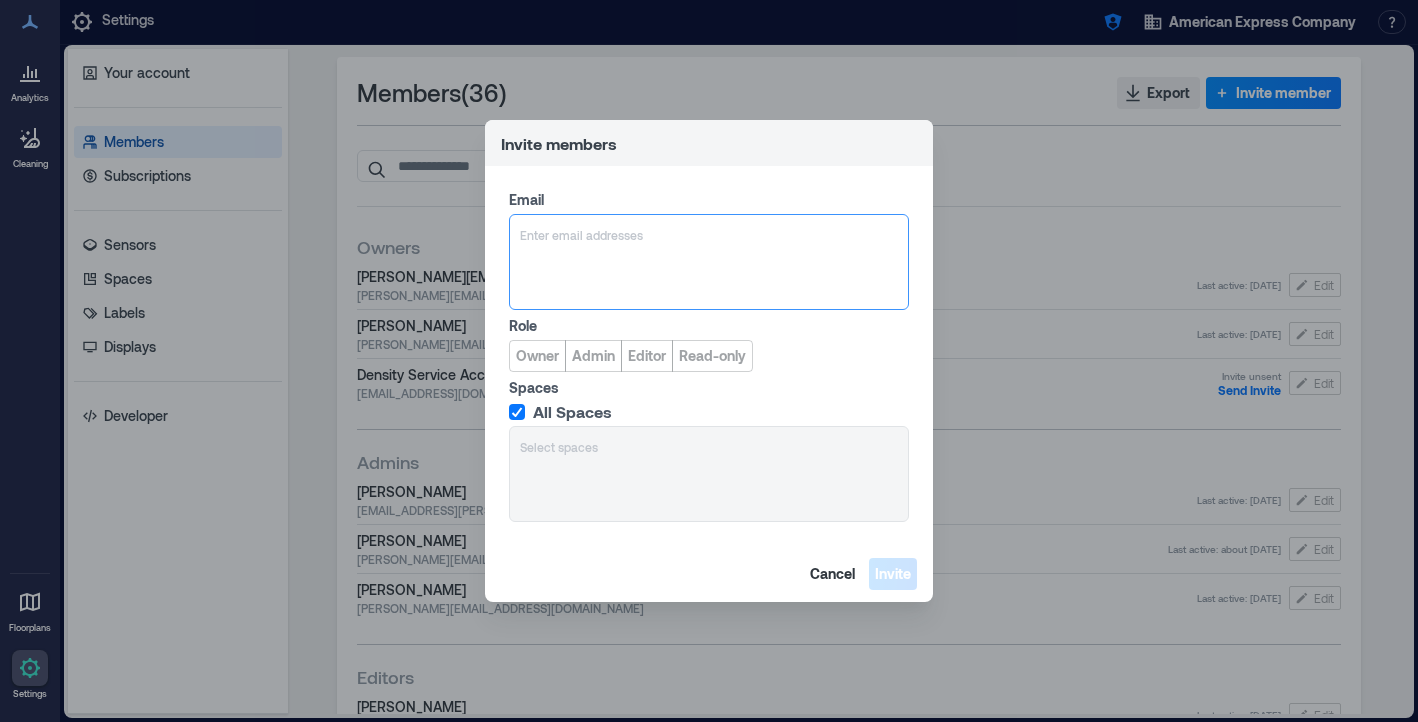 paste on "**********" 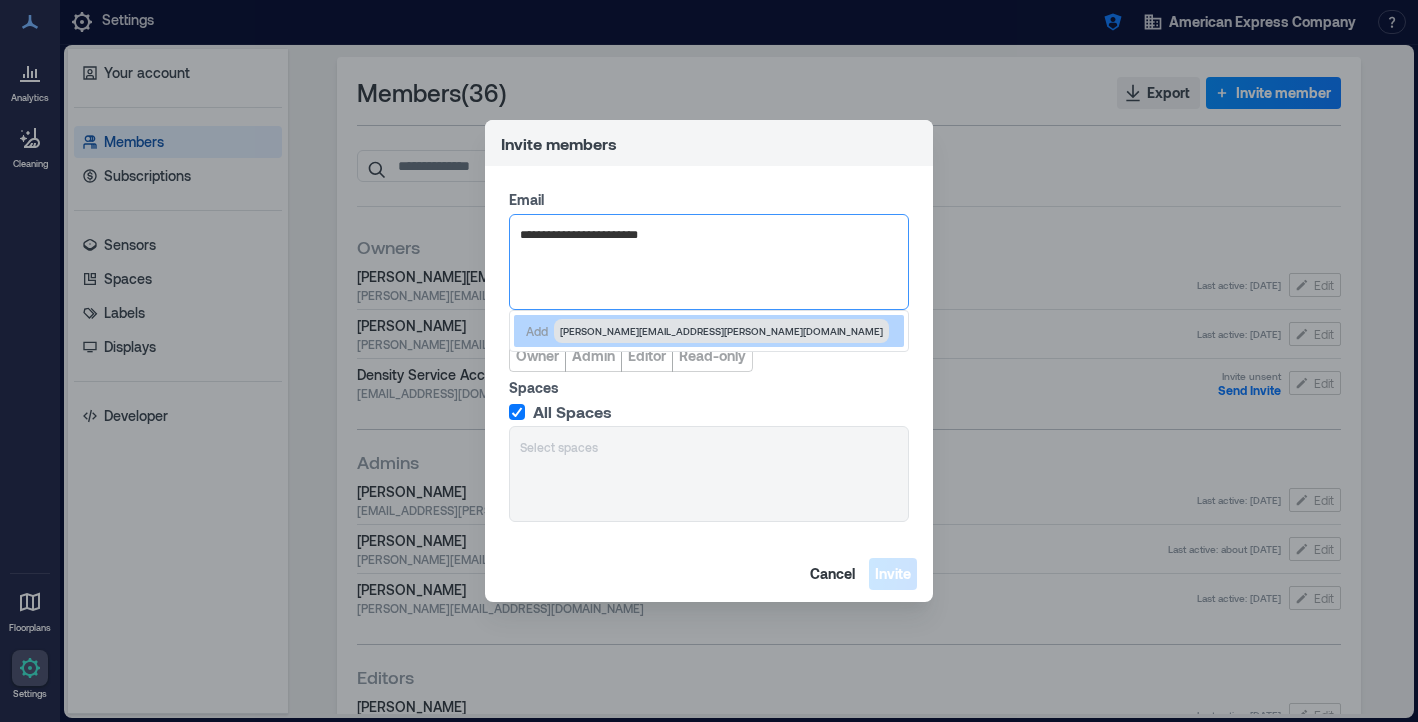 click on "[PERSON_NAME][EMAIL_ADDRESS][PERSON_NAME][DOMAIN_NAME]" at bounding box center [721, 331] 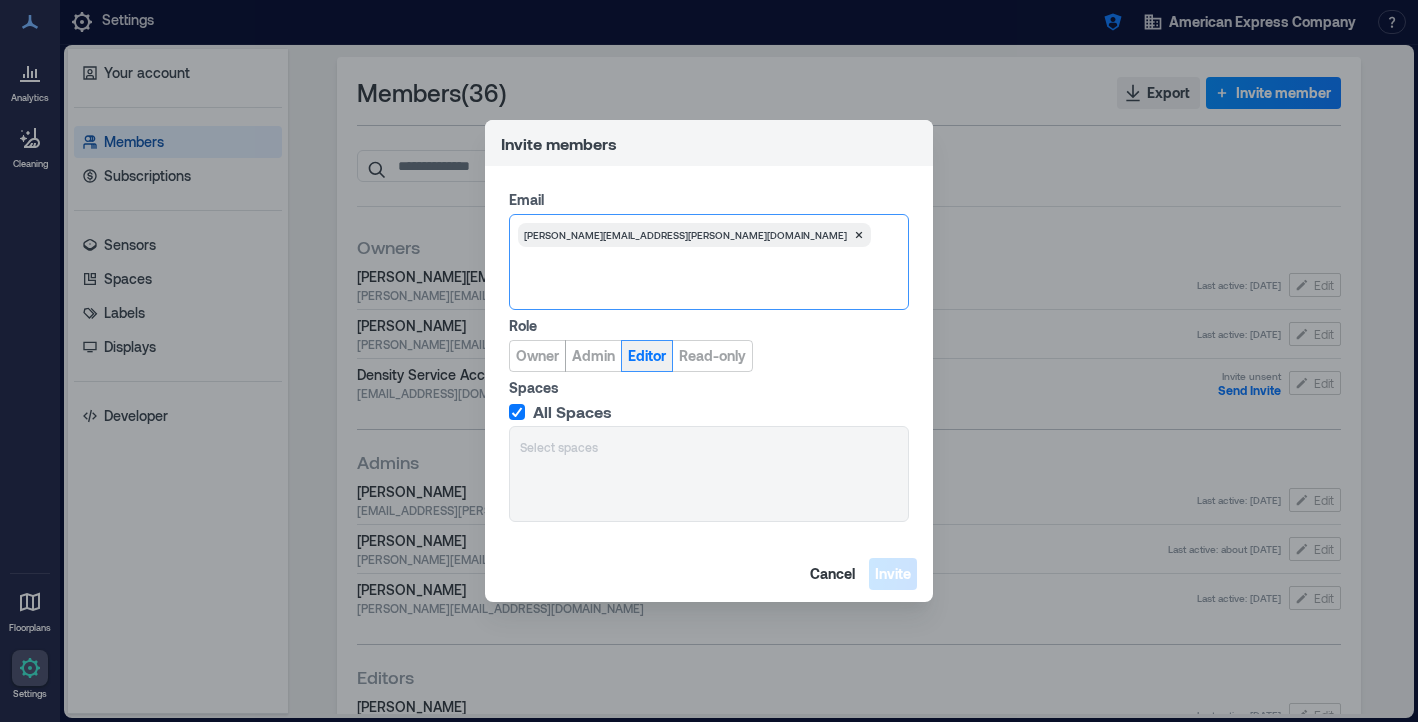 click on "Editor" at bounding box center (647, 356) 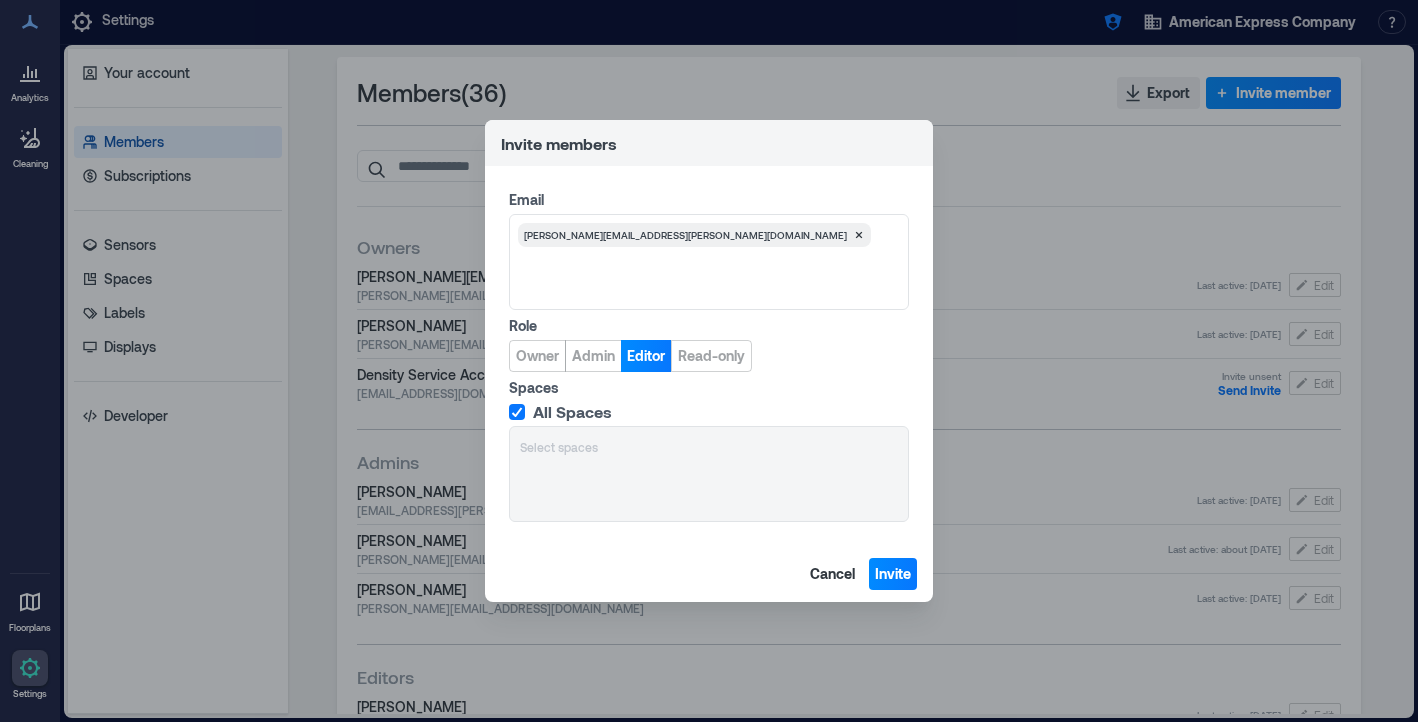 click at bounding box center [517, 412] 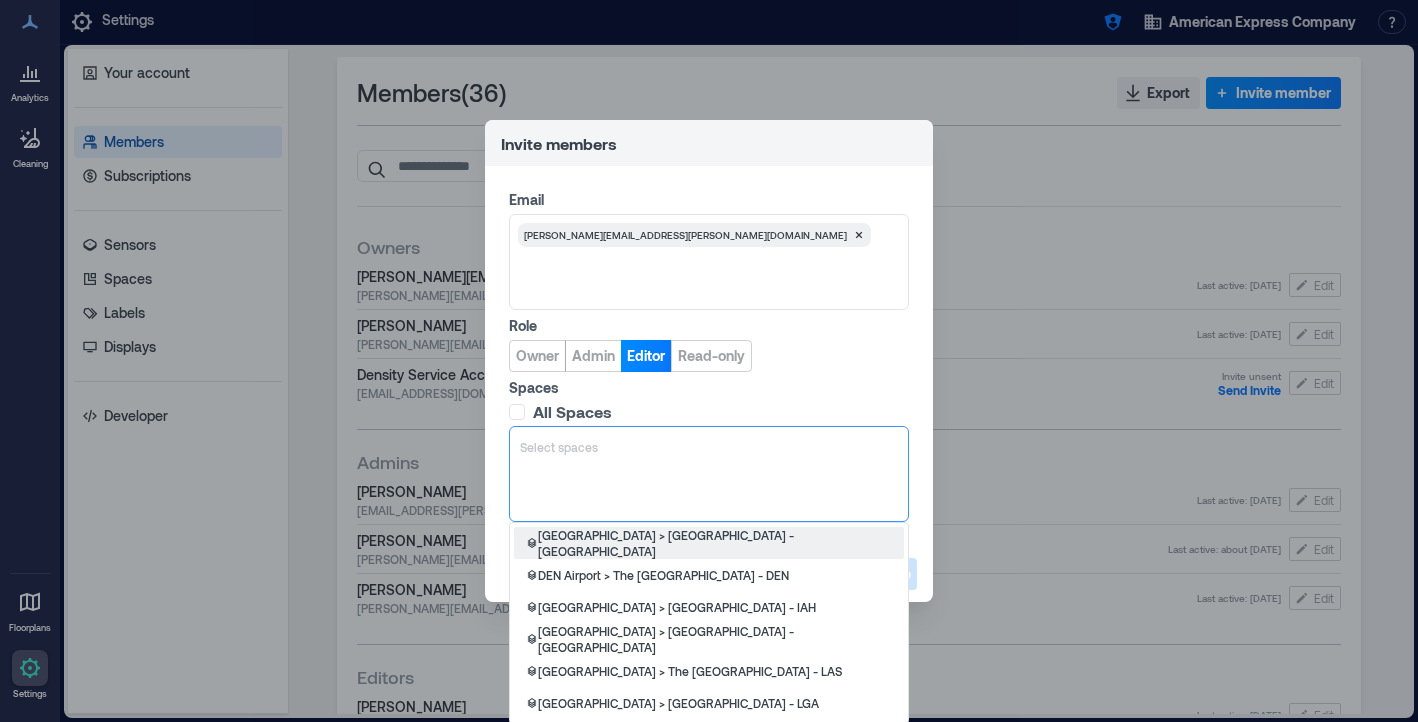 scroll, scrollTop: 2, scrollLeft: 0, axis: vertical 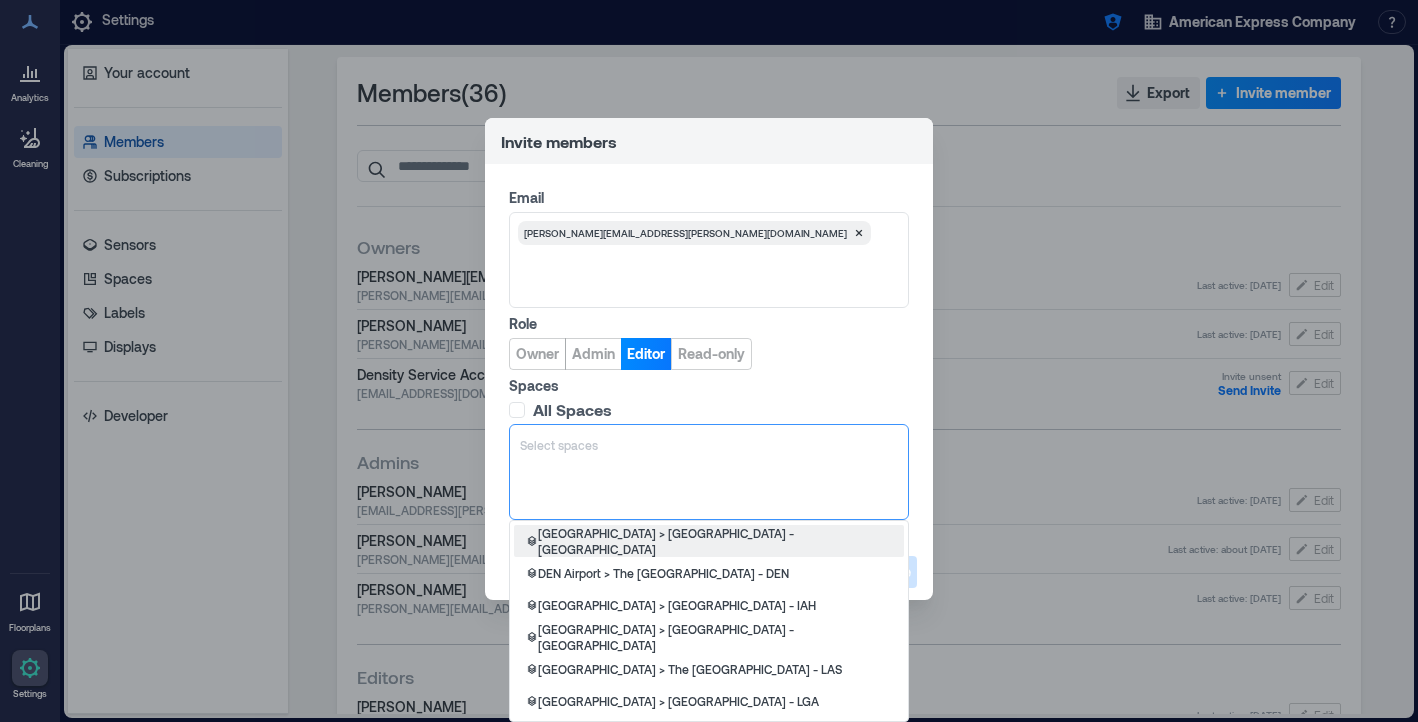 click at bounding box center [709, 445] 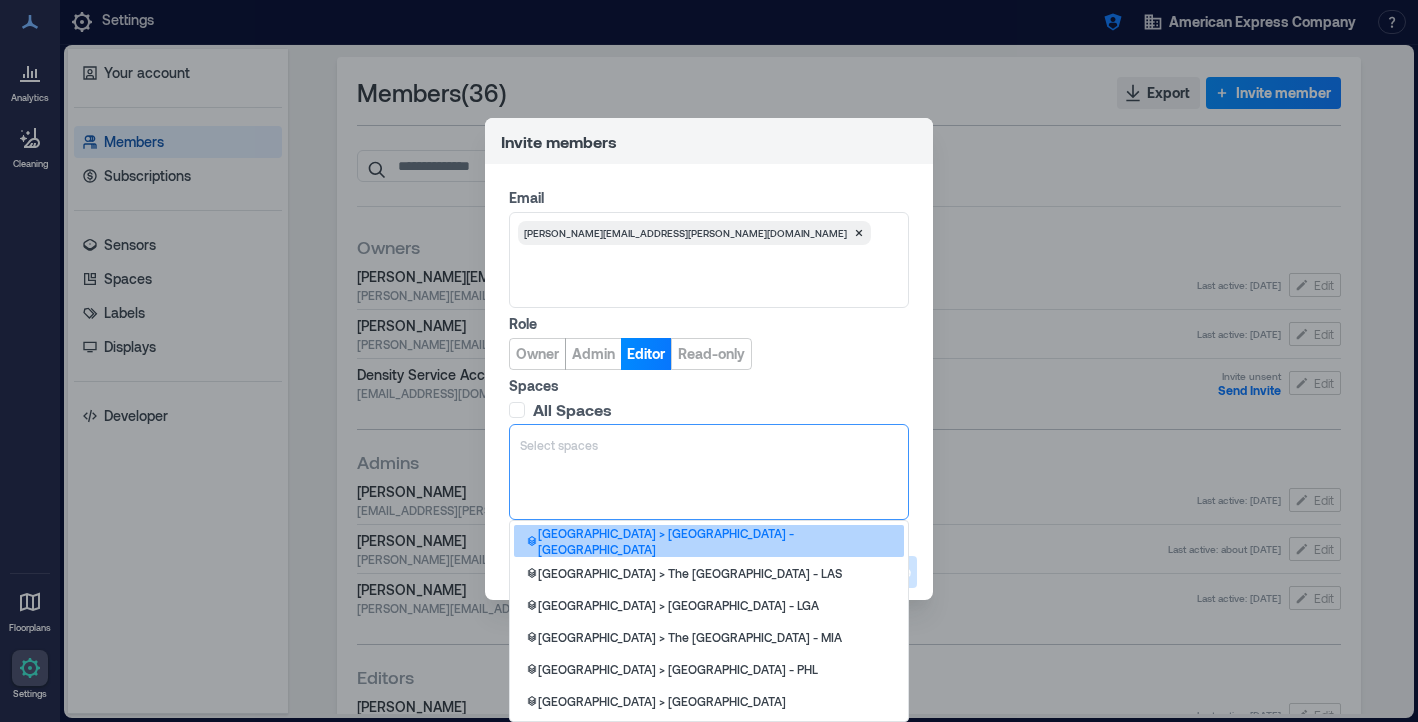 scroll, scrollTop: 86, scrollLeft: 0, axis: vertical 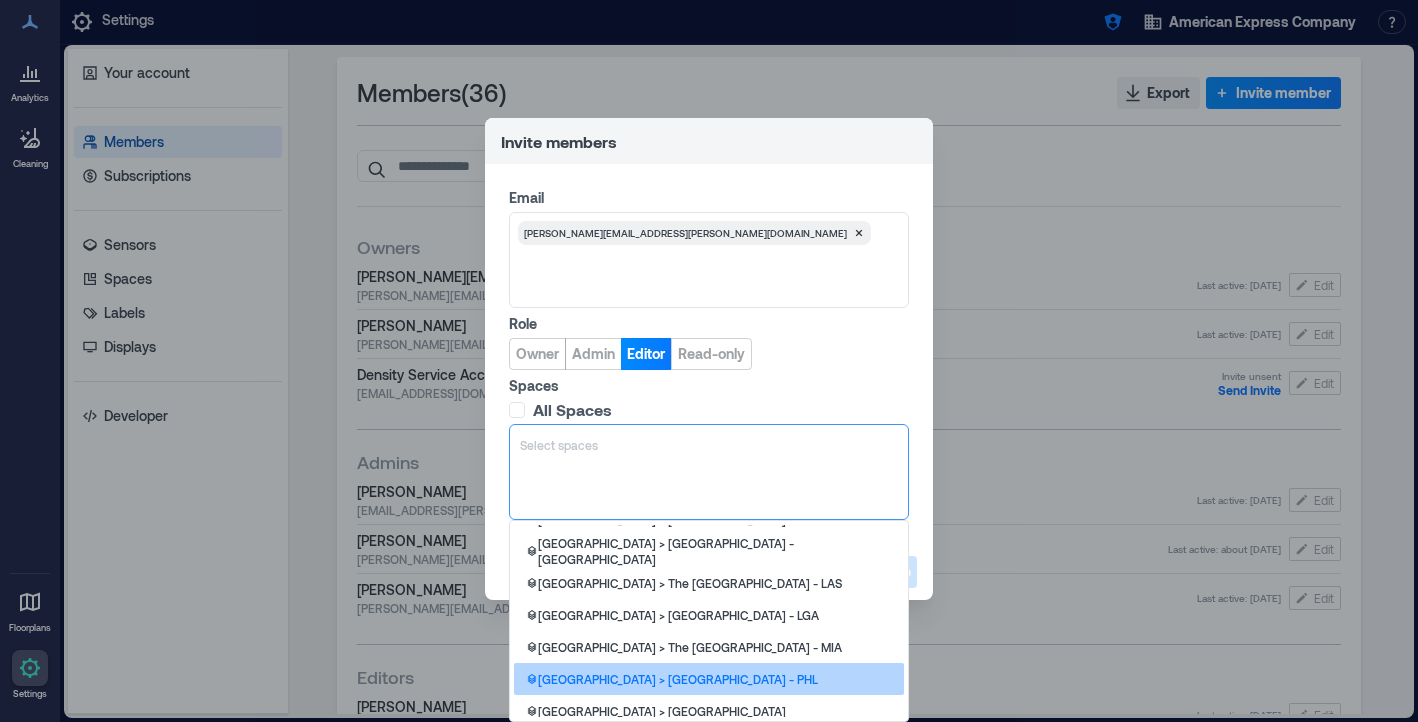 click on "[GEOGRAPHIC_DATA] > [GEOGRAPHIC_DATA] - PHL" at bounding box center [709, 679] 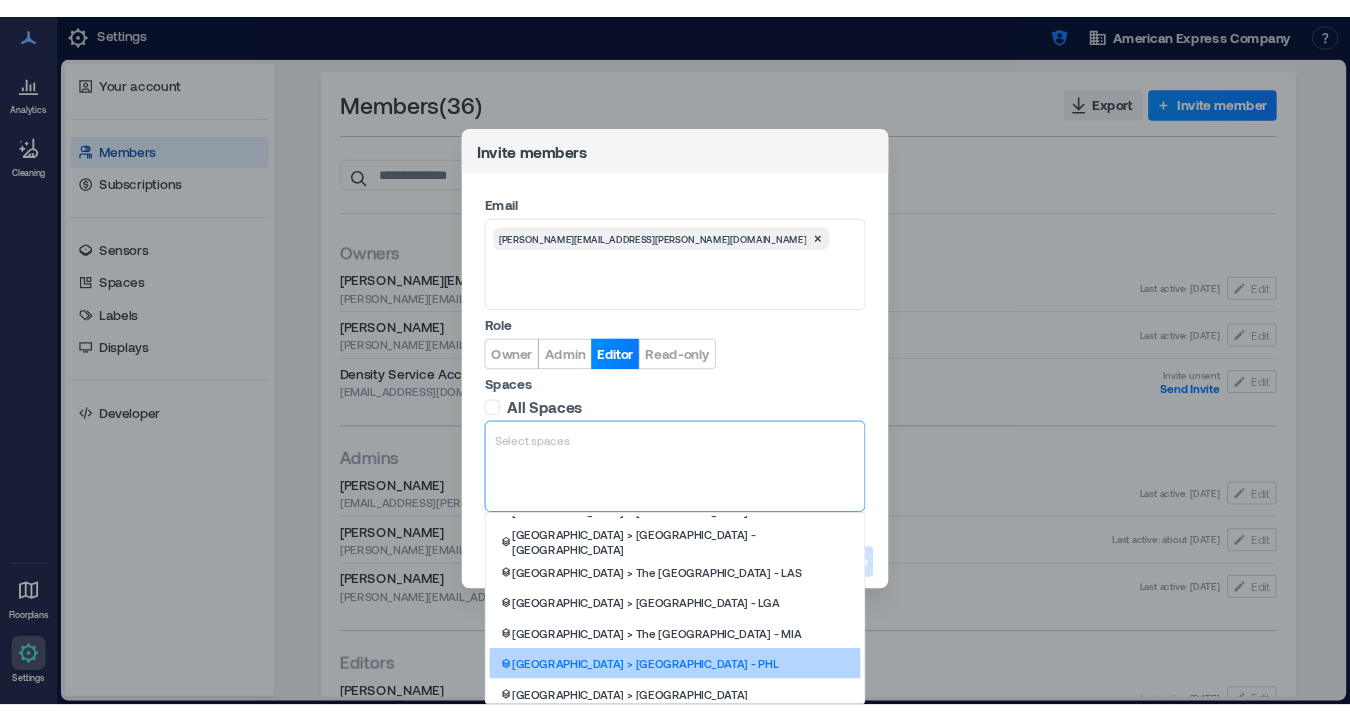 scroll, scrollTop: 0, scrollLeft: 0, axis: both 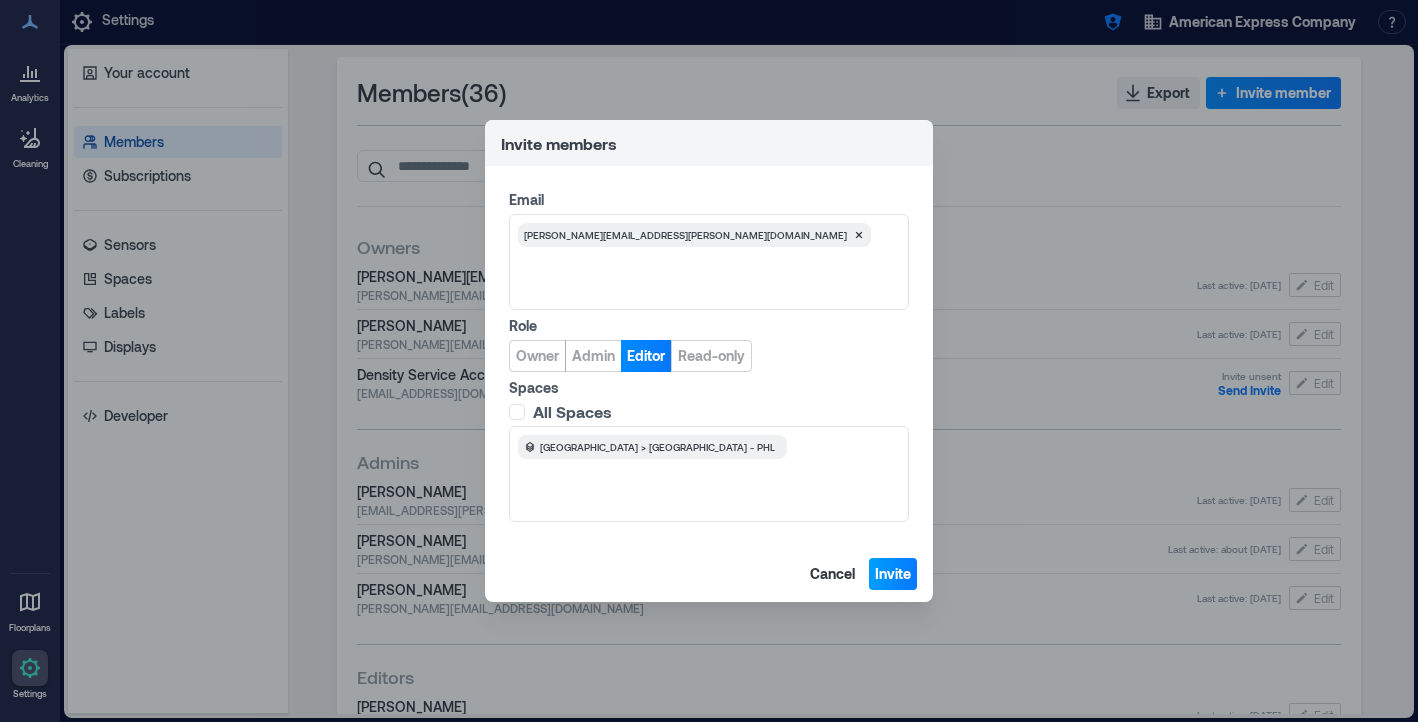click on "Invite" at bounding box center (893, 574) 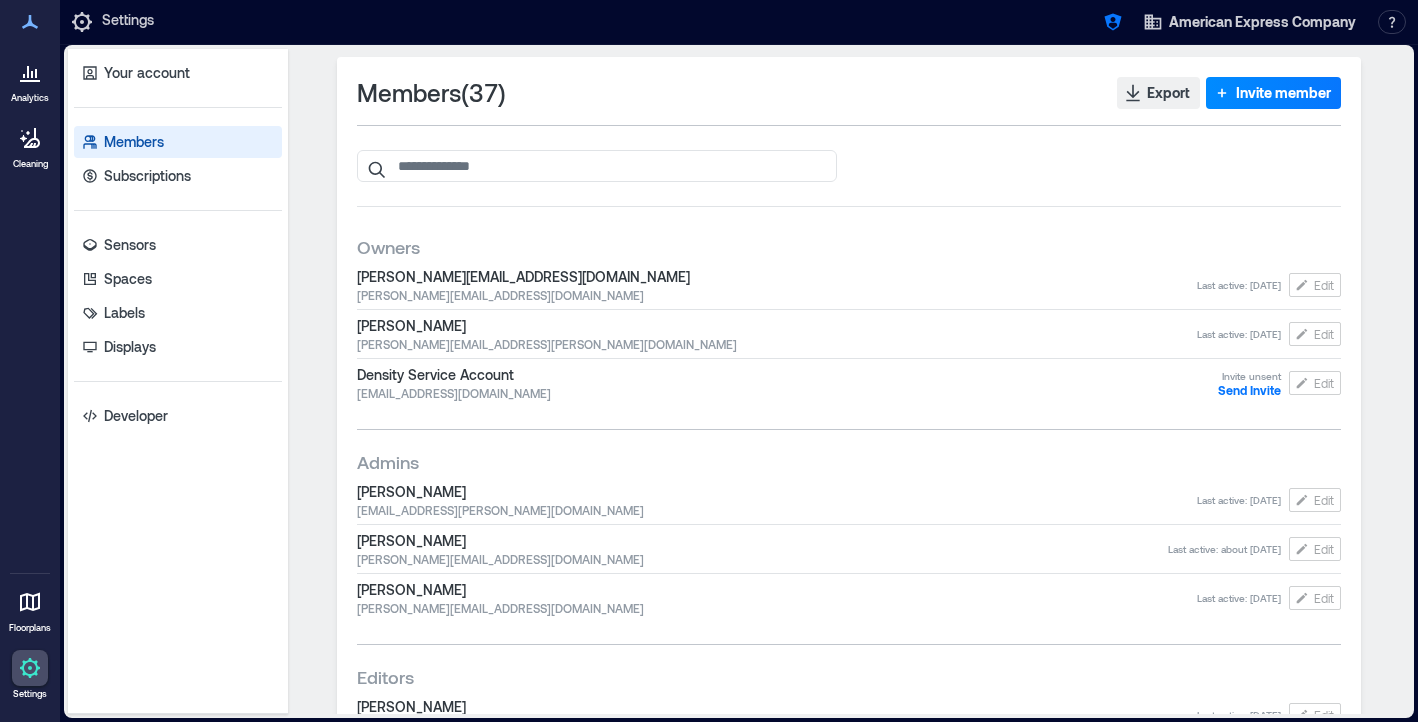 click 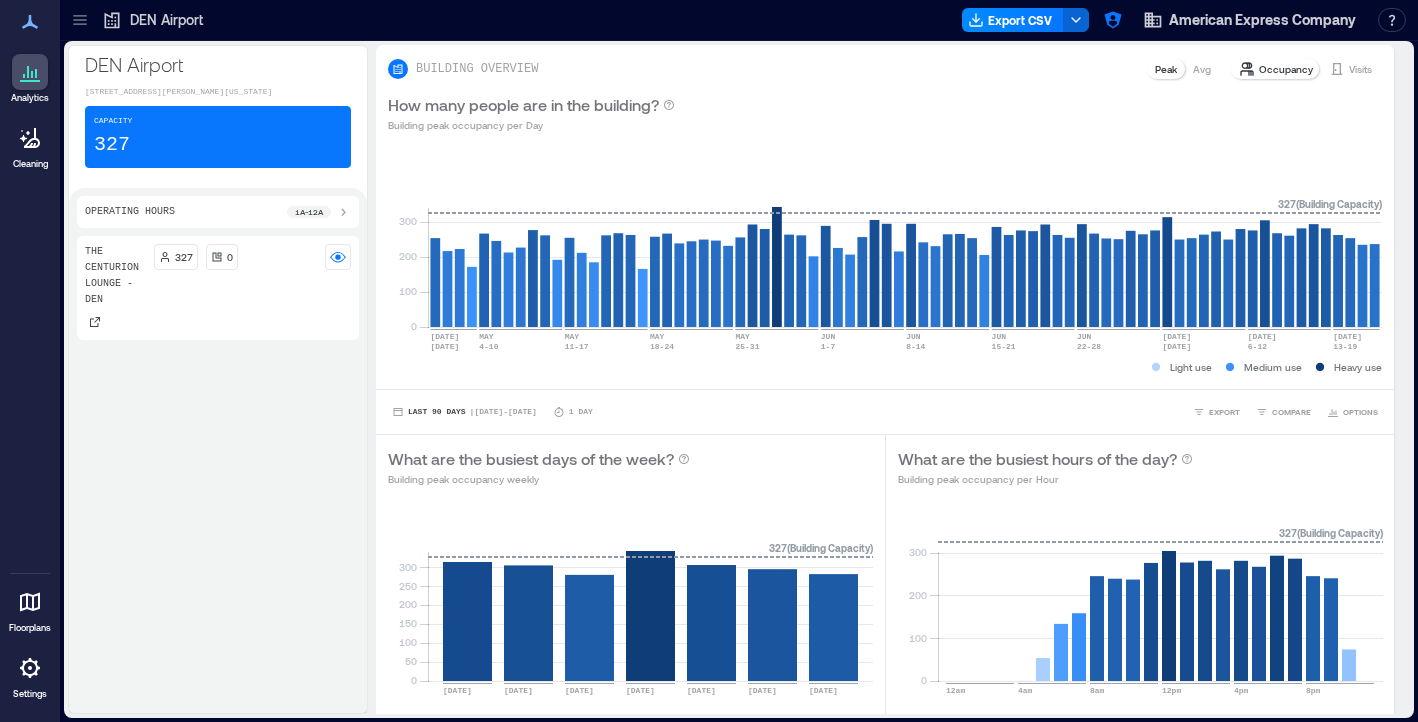 click 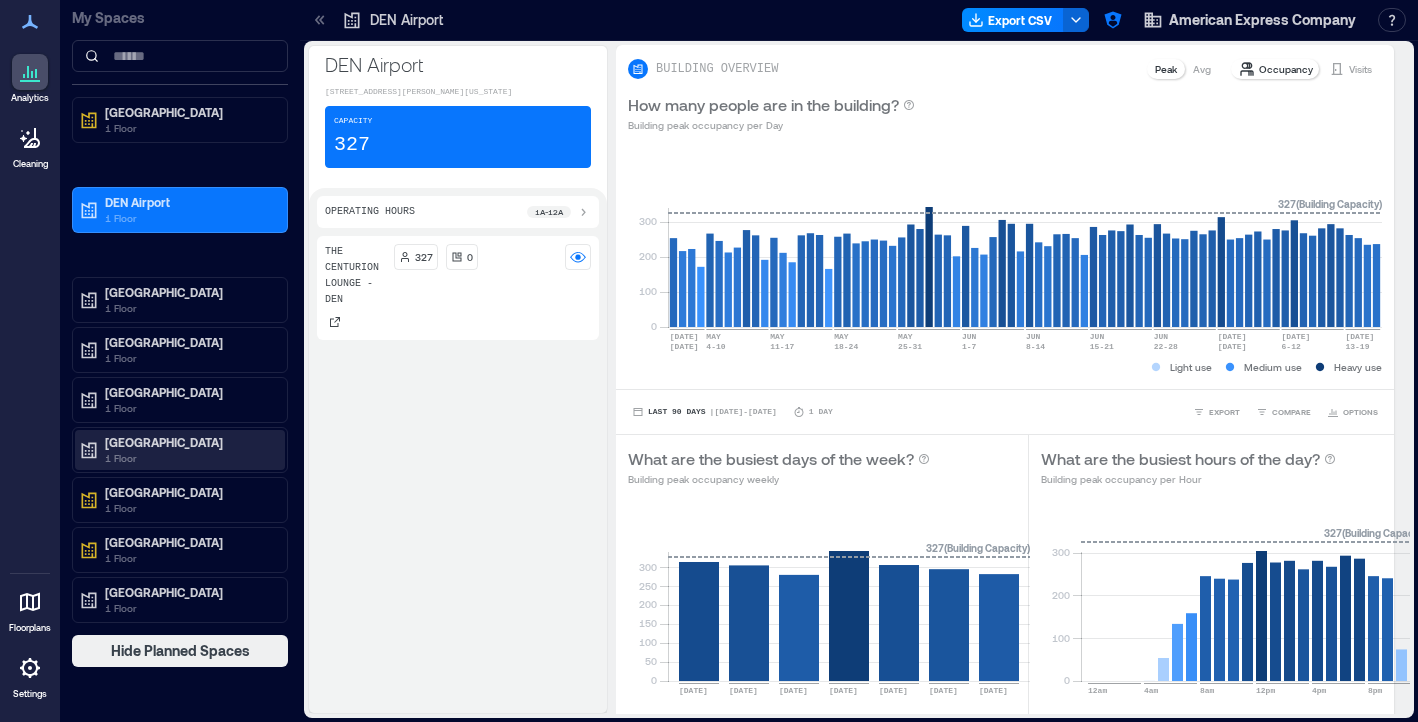 click on "1 Floor" at bounding box center [189, 458] 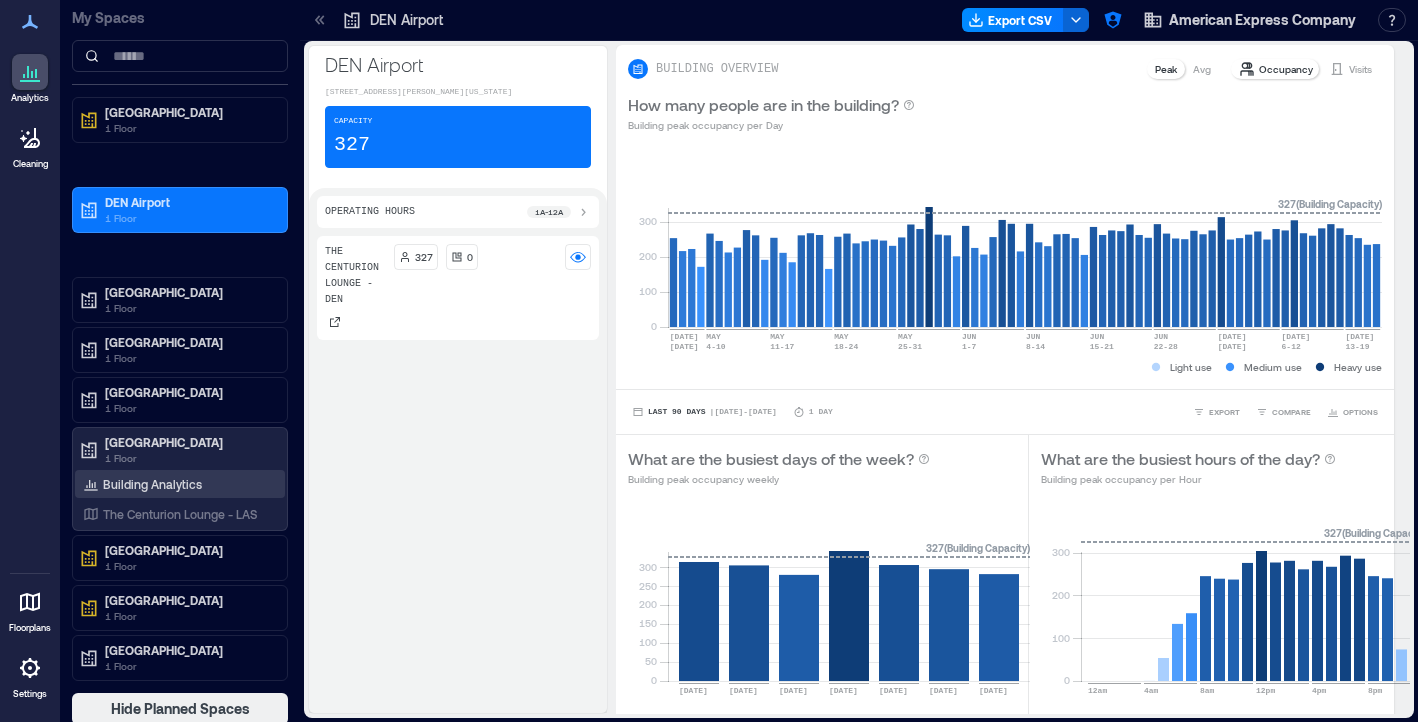 click on "Building Analytics" at bounding box center (142, 484) 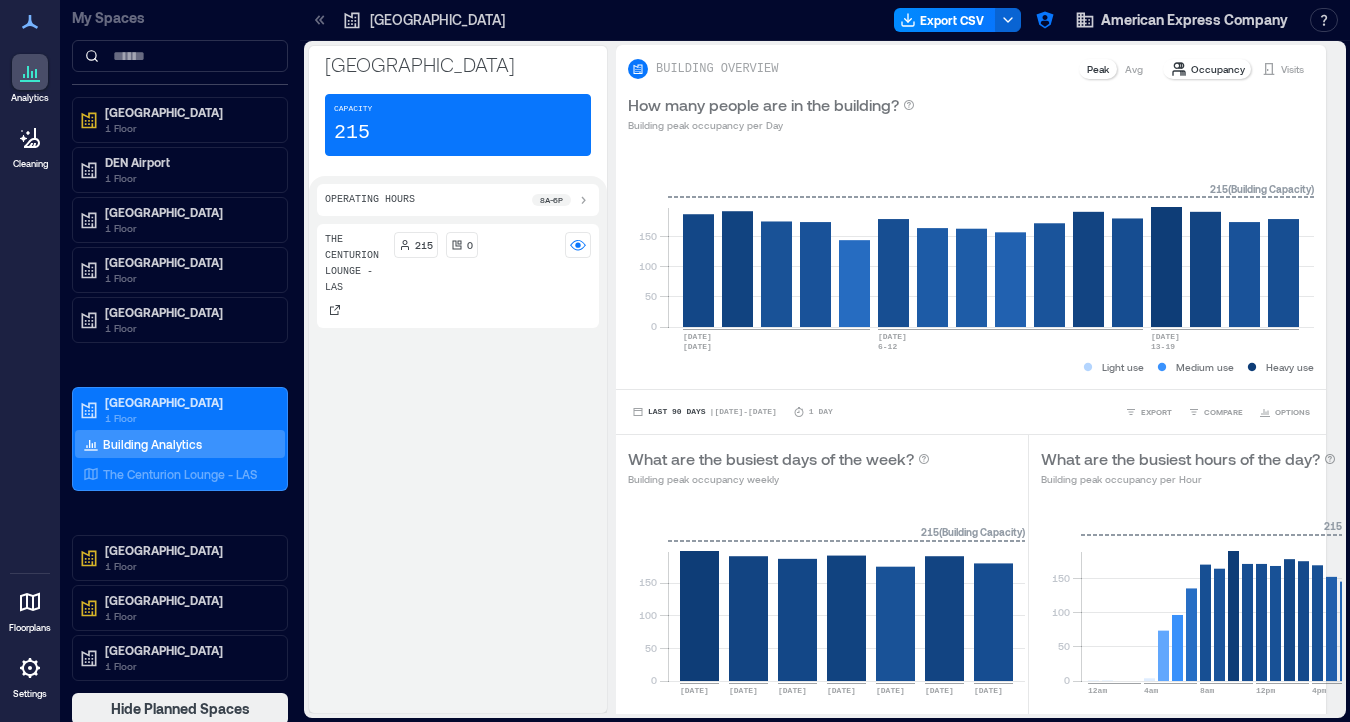 click 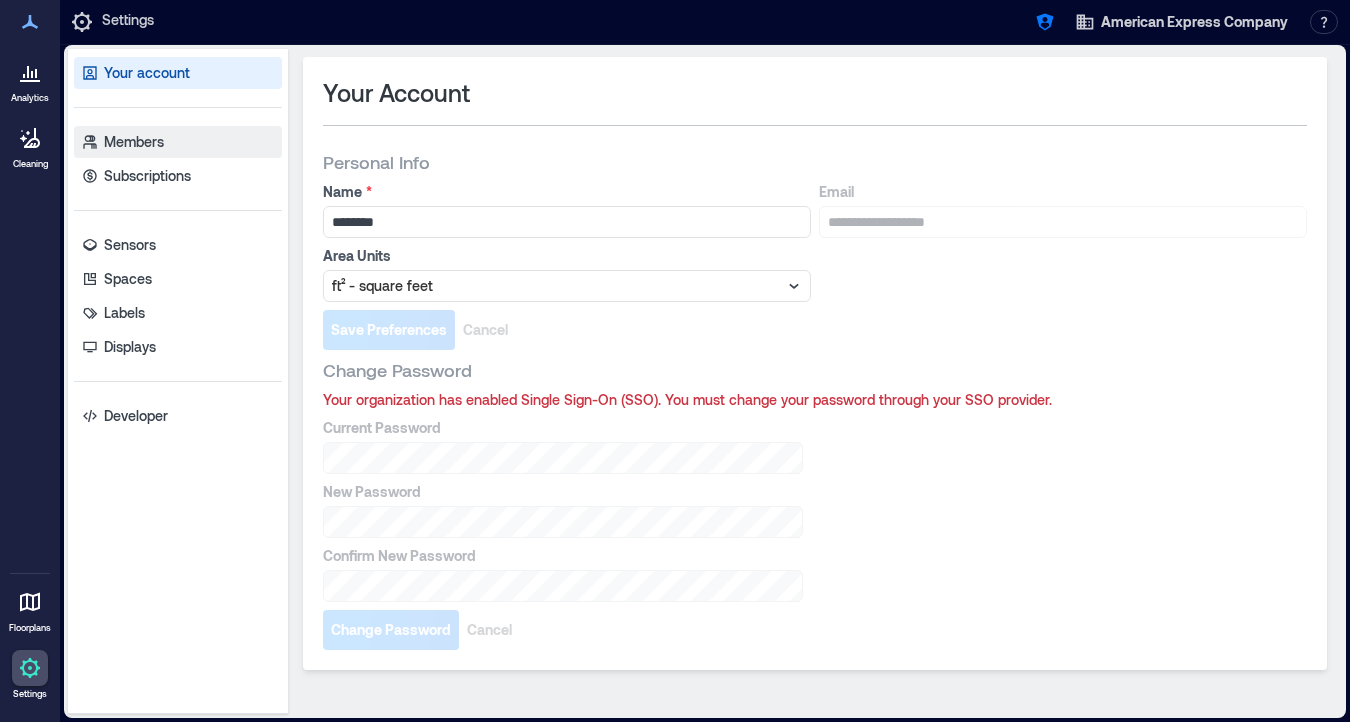 click on "Members" at bounding box center (134, 142) 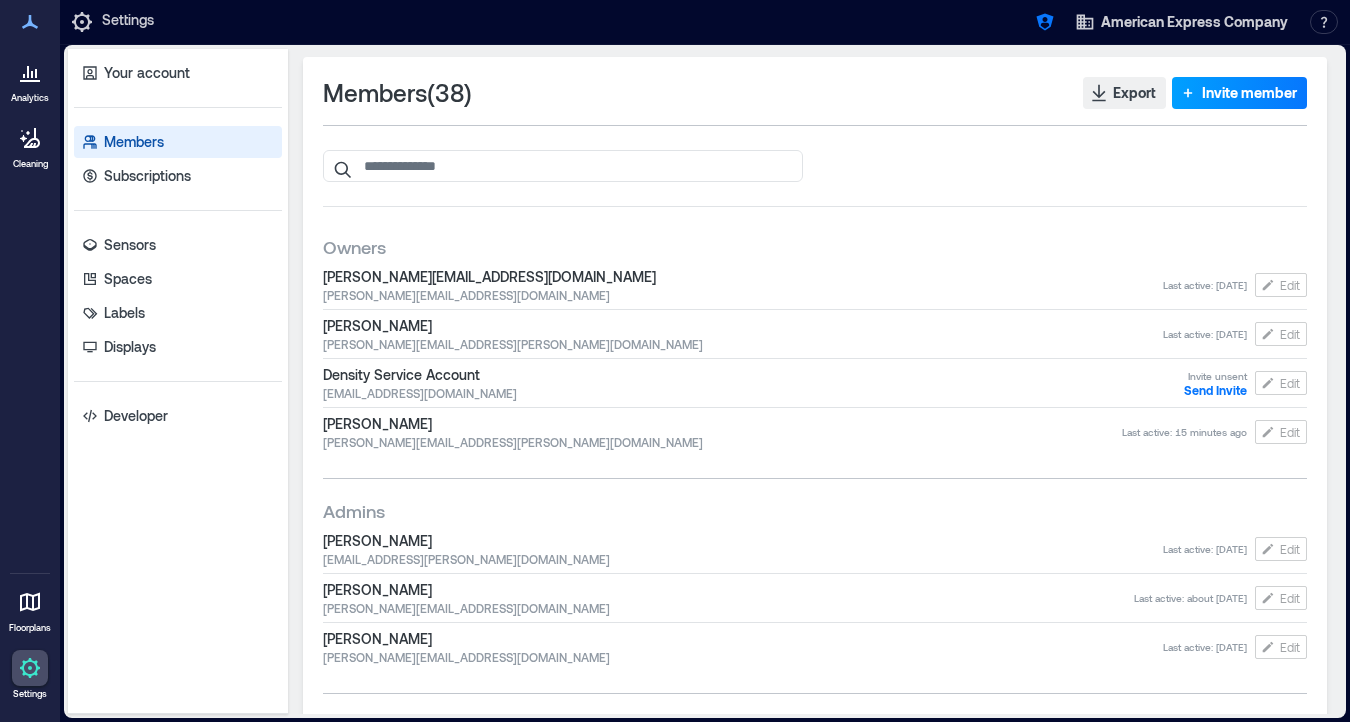 click on "Invite member" at bounding box center (1249, 93) 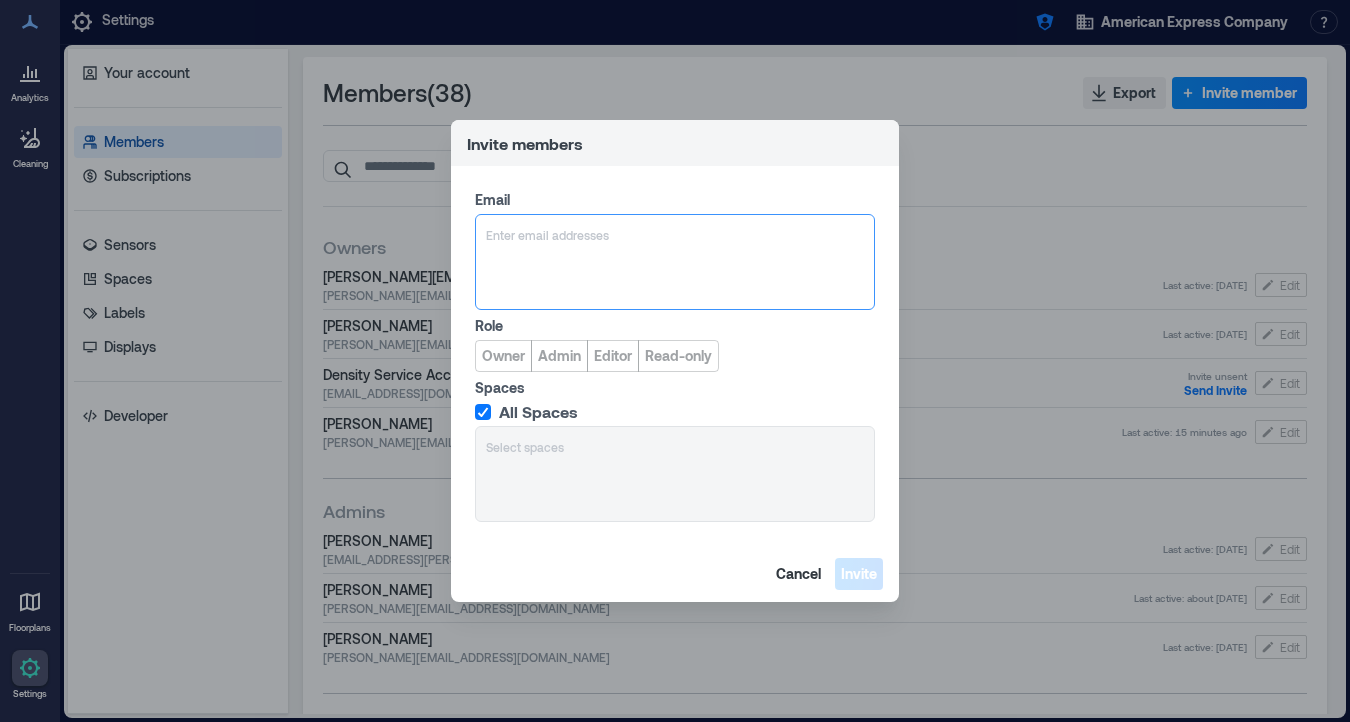 type on "**********" 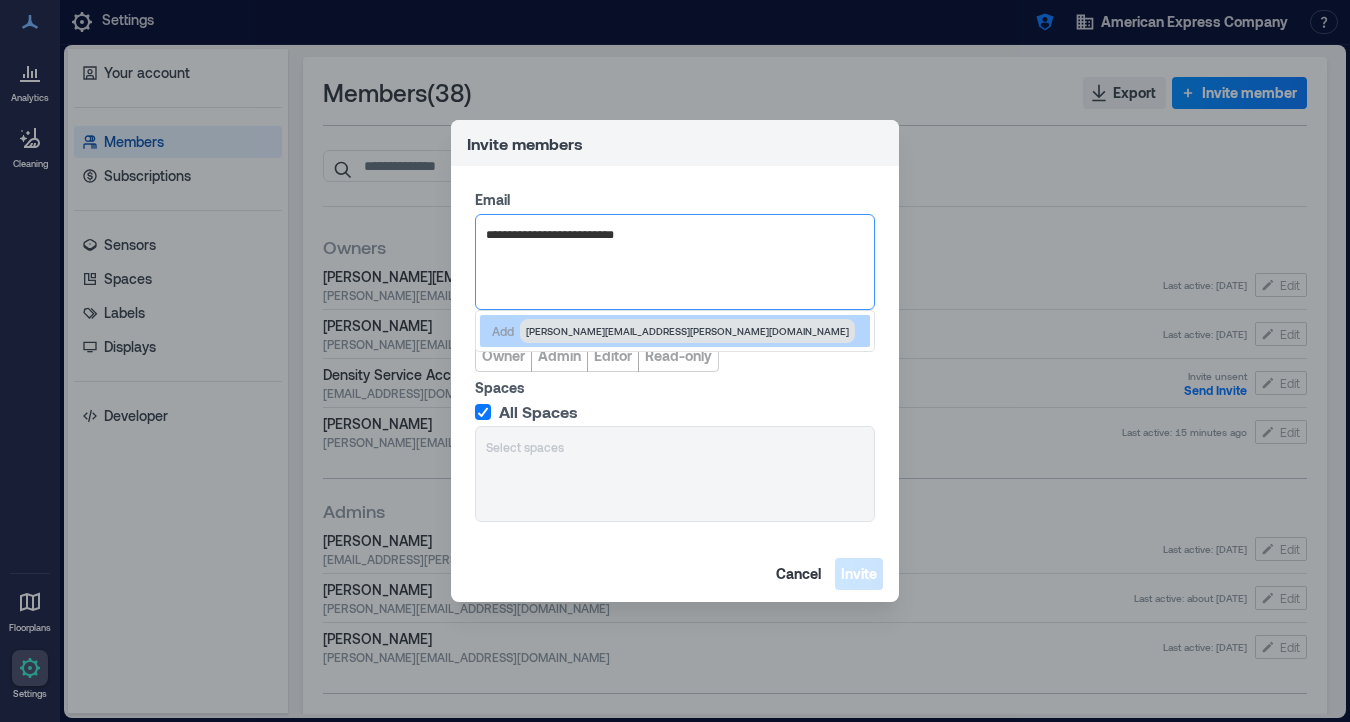 click on "[PERSON_NAME][EMAIL_ADDRESS][PERSON_NAME][DOMAIN_NAME]" at bounding box center (687, 331) 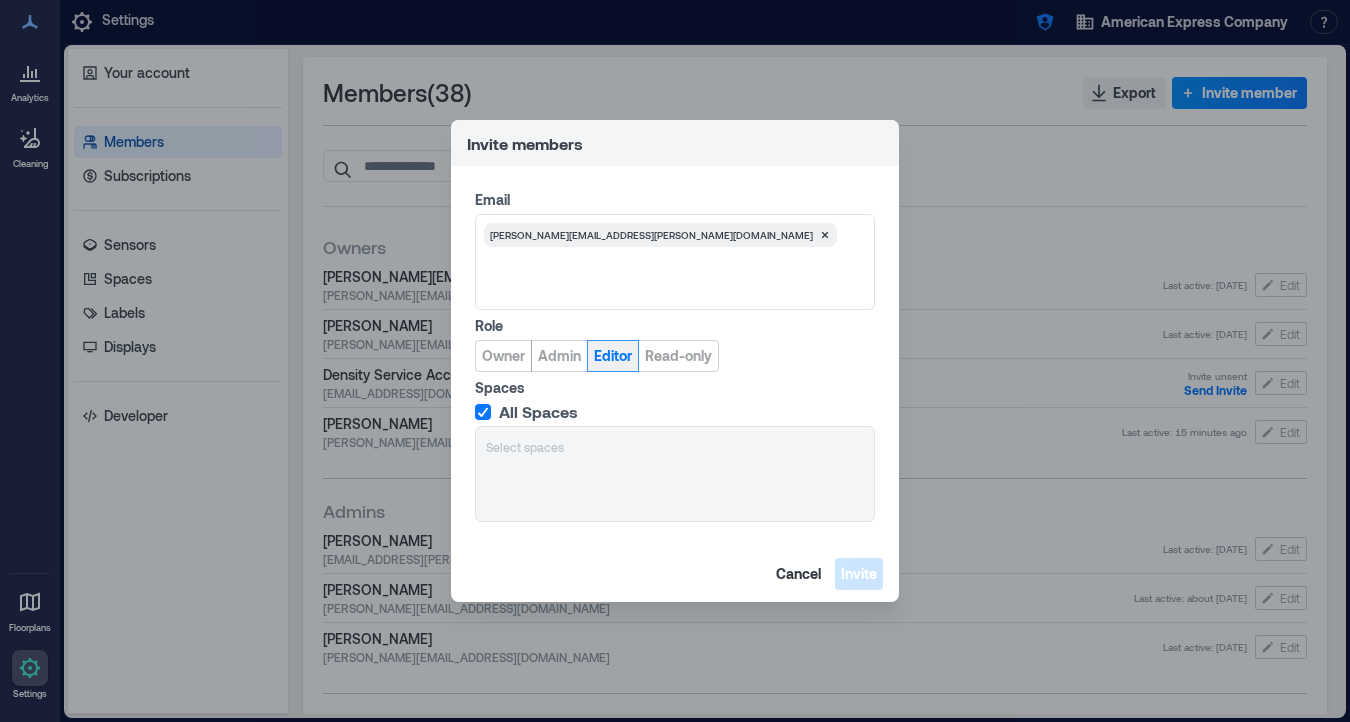 click on "Editor" at bounding box center (613, 356) 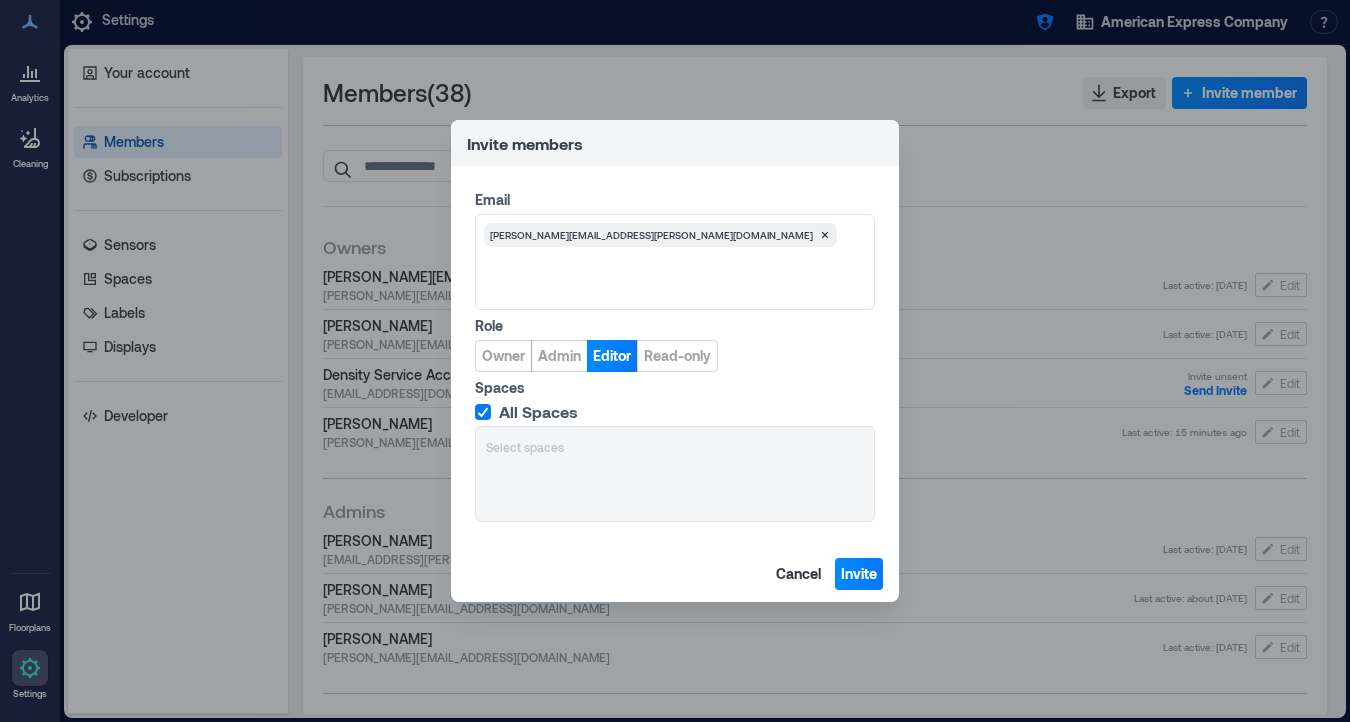 click on "All Spaces" at bounding box center [673, 412] 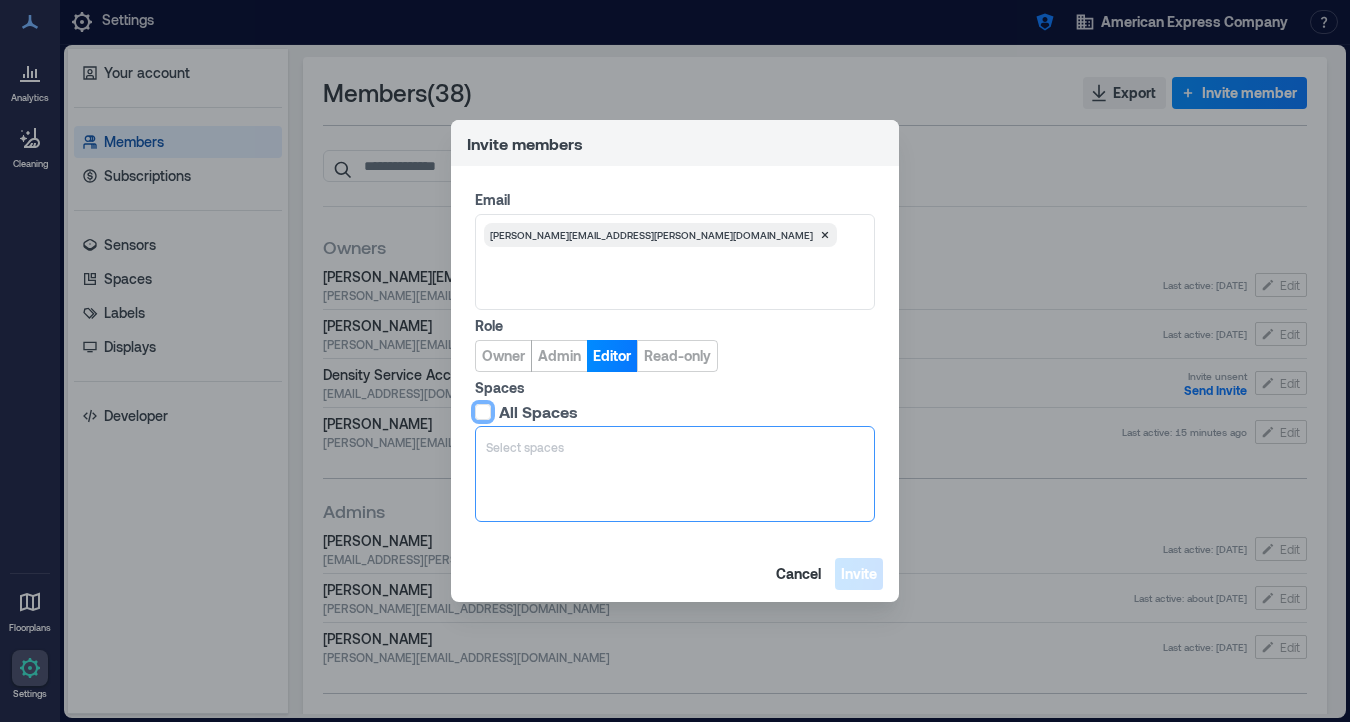 scroll, scrollTop: 2, scrollLeft: 0, axis: vertical 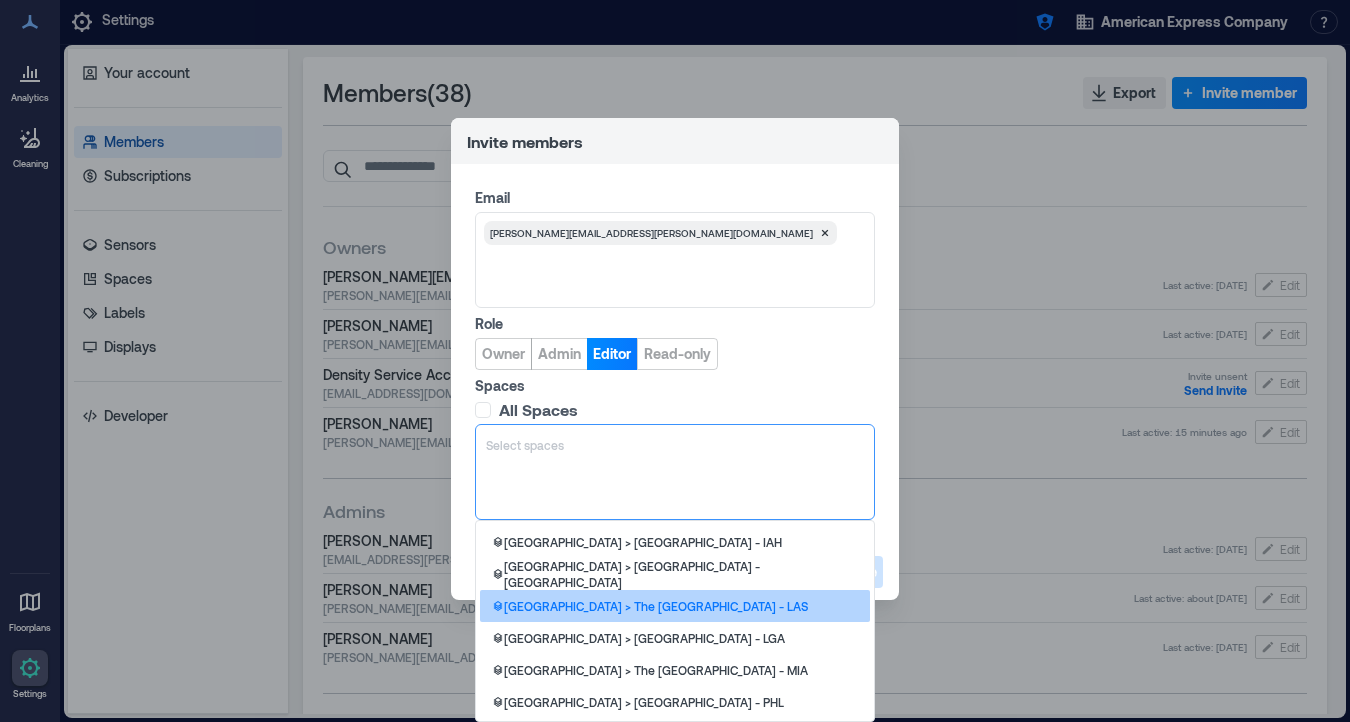 click on "[GEOGRAPHIC_DATA] > The [GEOGRAPHIC_DATA] - LAS" at bounding box center [656, 606] 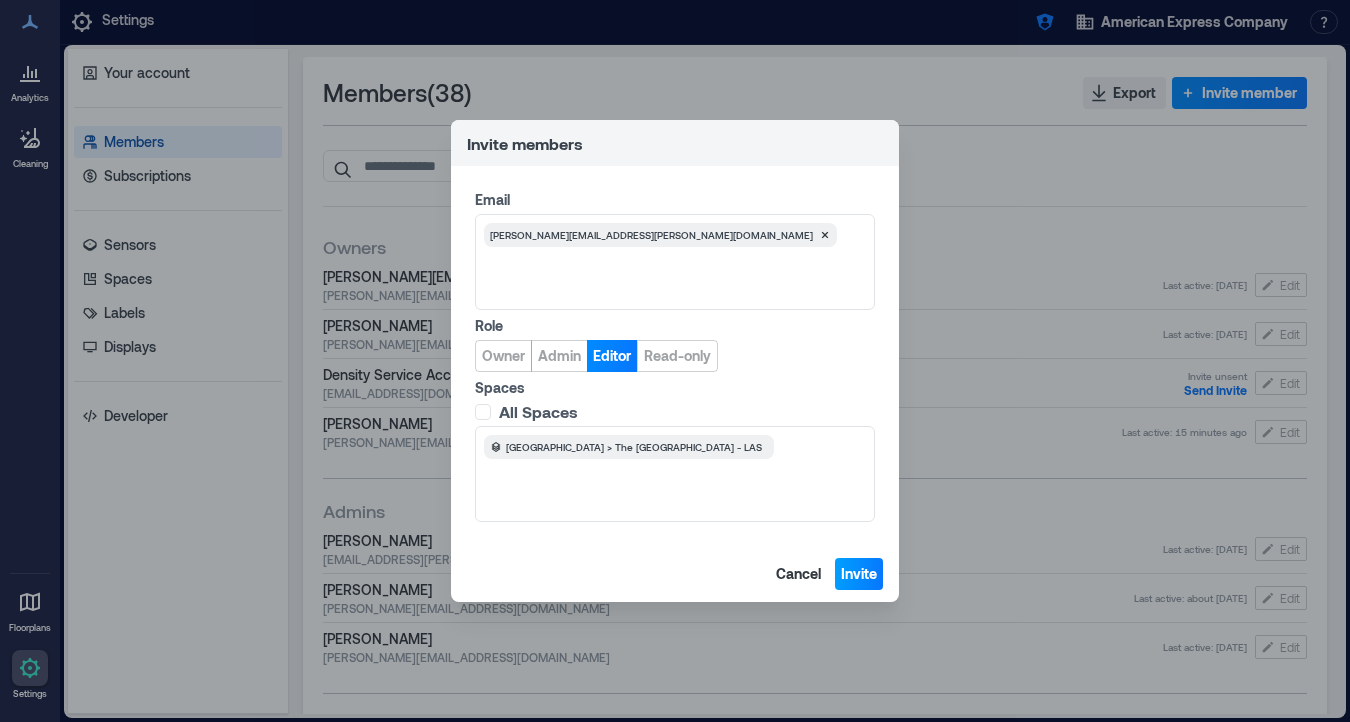 click on "Invite" at bounding box center (859, 574) 